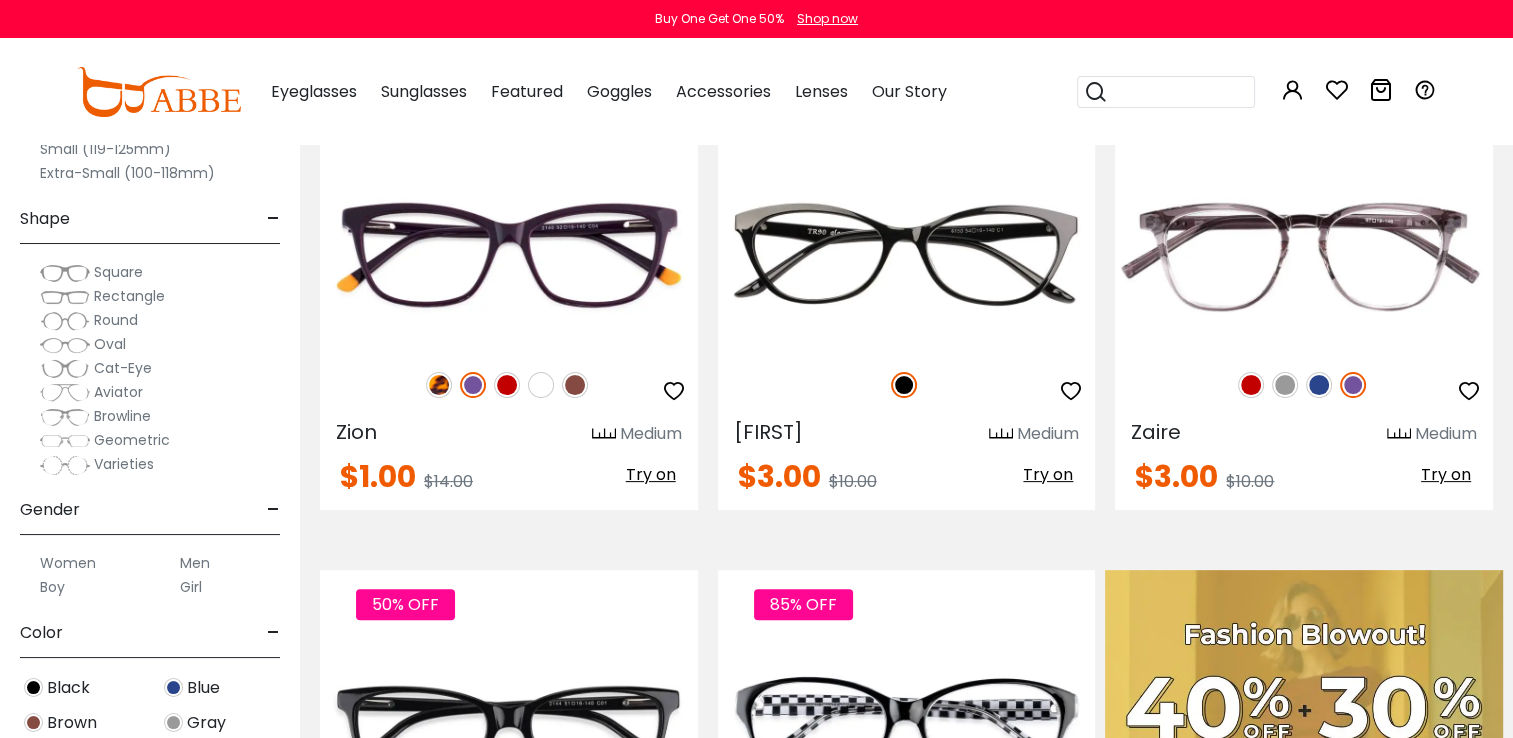 scroll, scrollTop: 466, scrollLeft: 0, axis: vertical 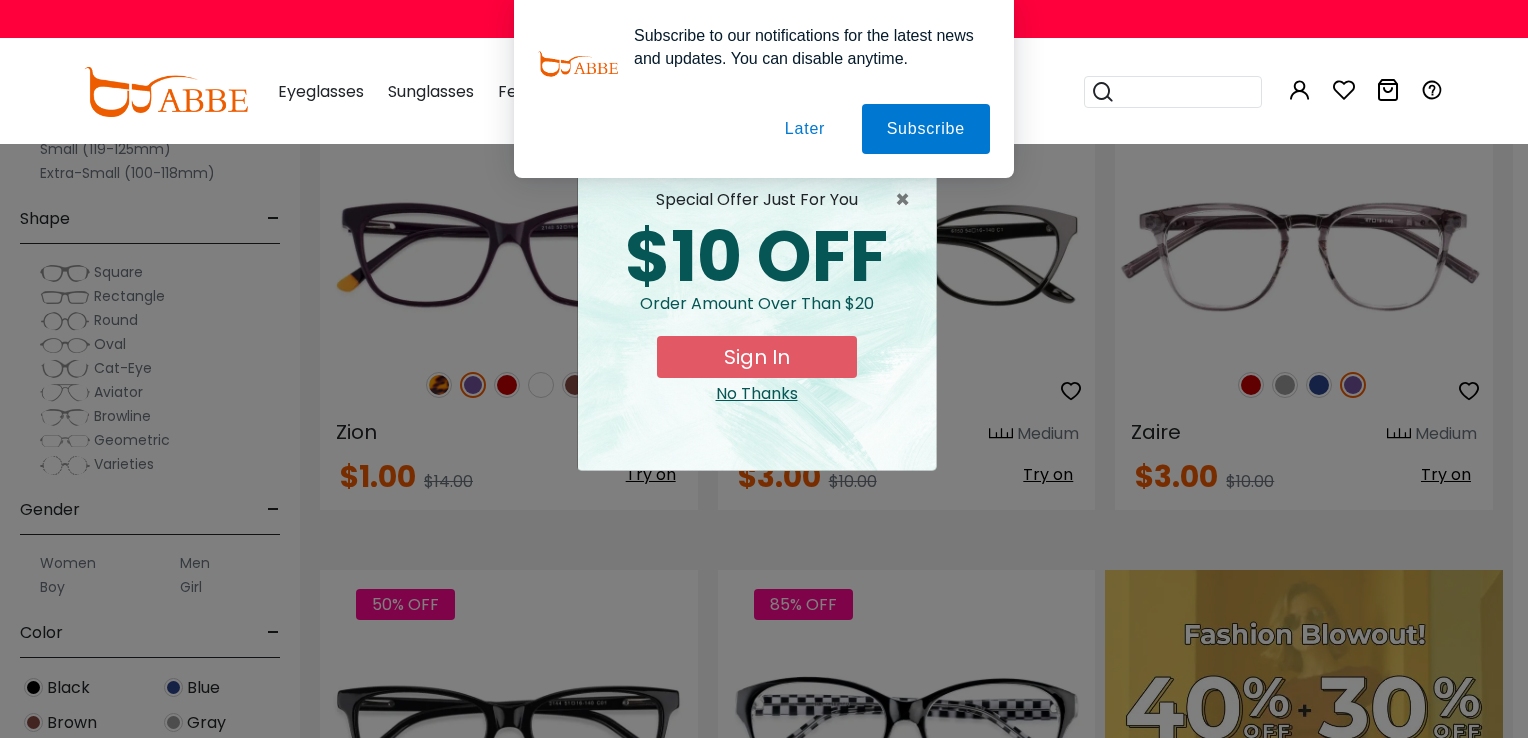 click on "Later" at bounding box center (0, 0) 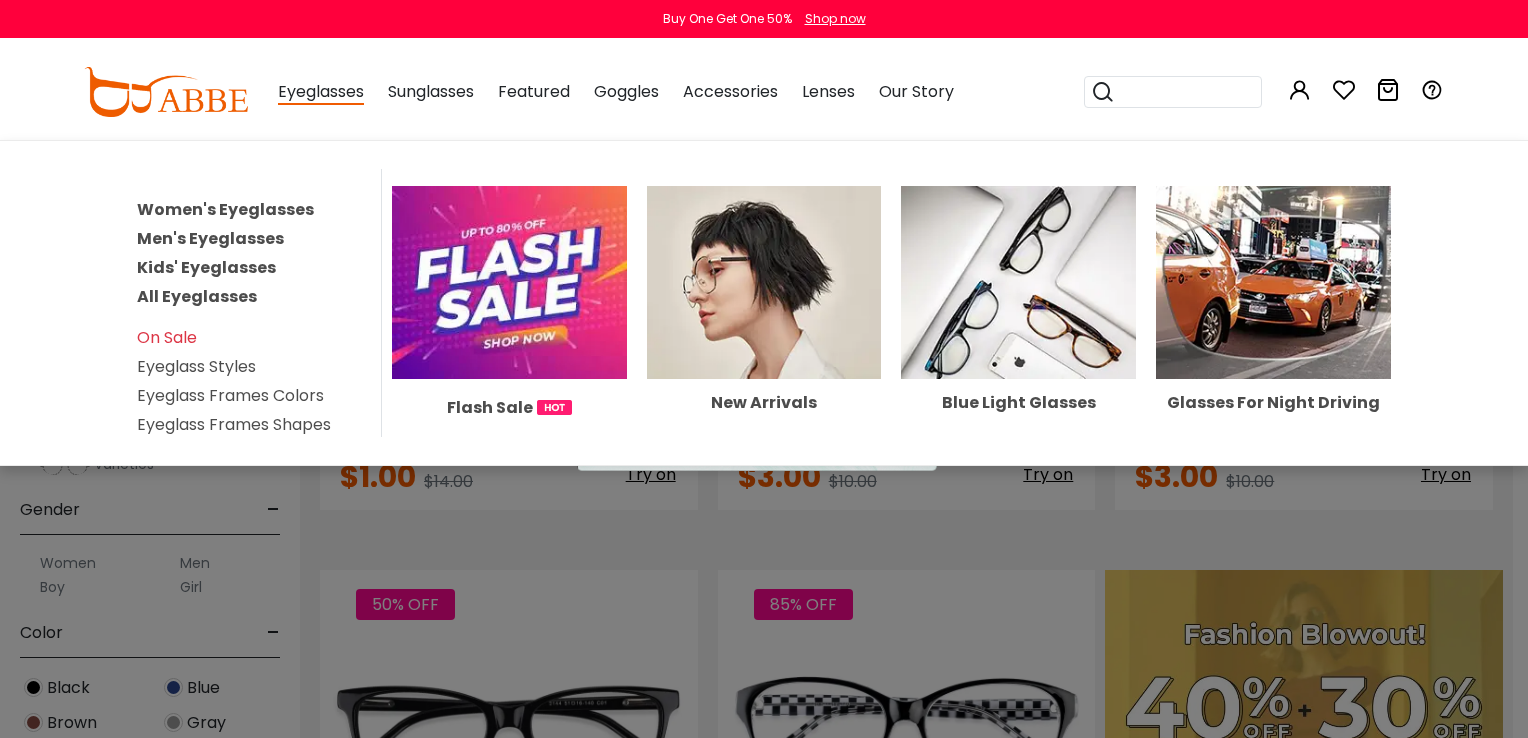 click on "Women's Eyeglasses" at bounding box center [225, 209] 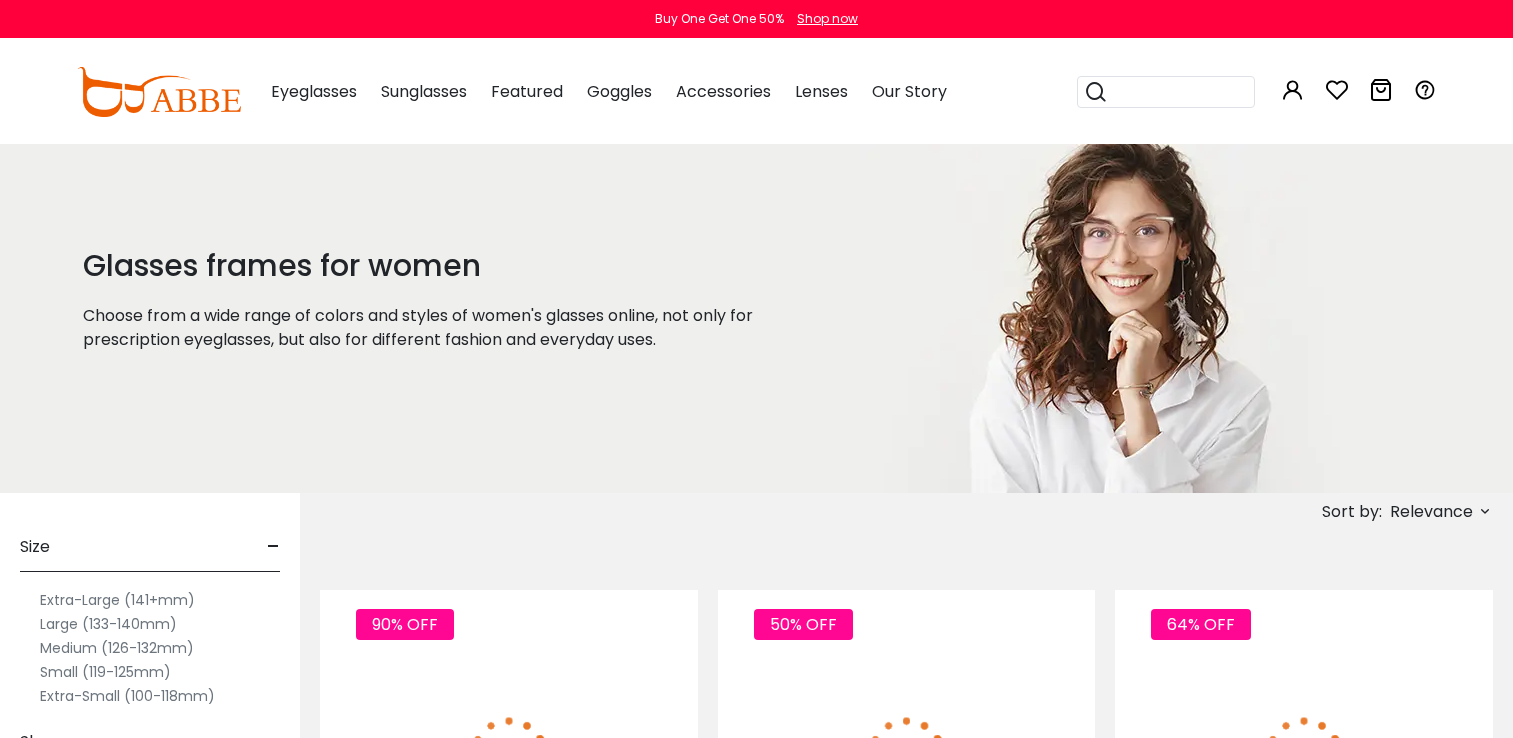 scroll, scrollTop: 0, scrollLeft: 0, axis: both 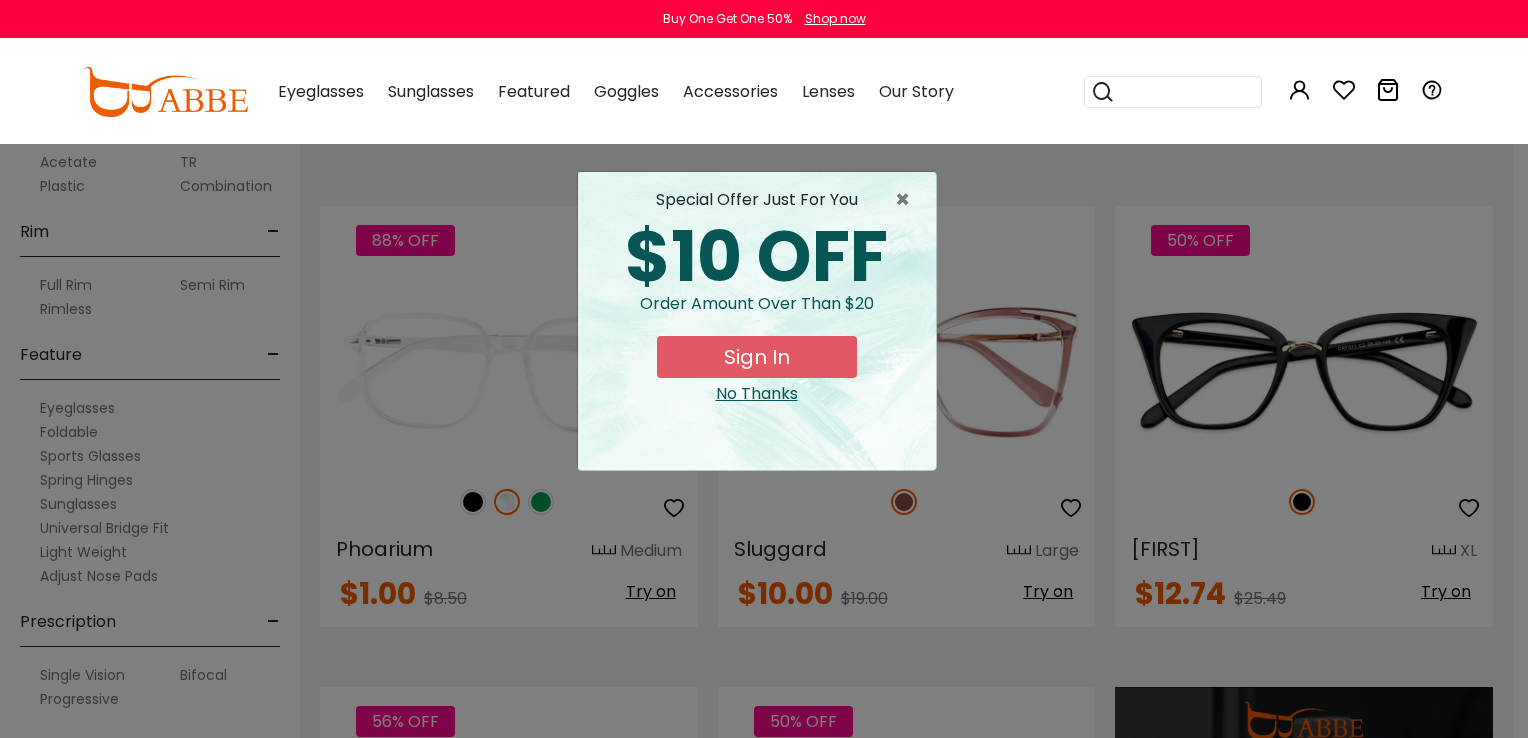 click on "×
special offer just for you
$10 OFF
Order amount over than $20
Sign In
No Thanks" at bounding box center (764, 369) 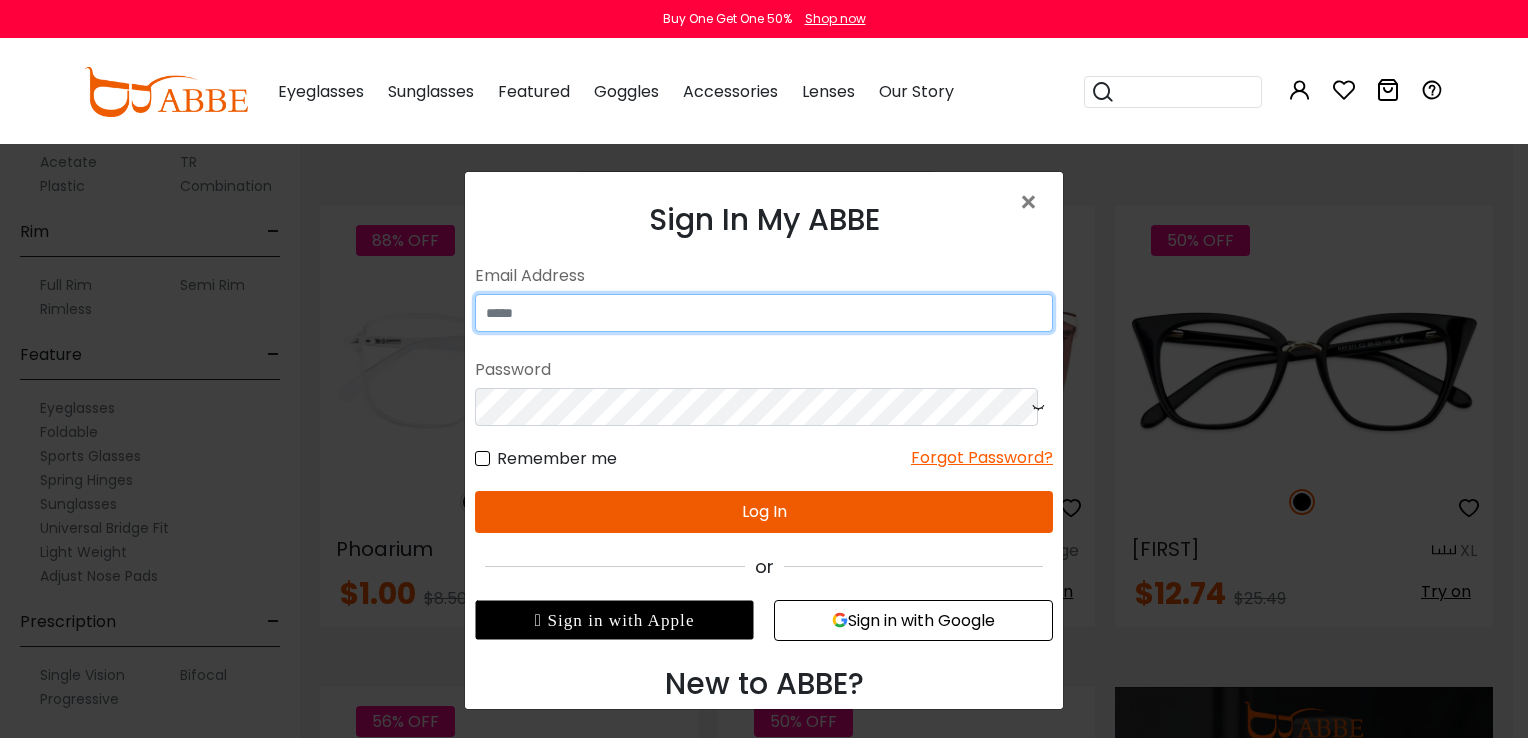 click at bounding box center (764, 313) 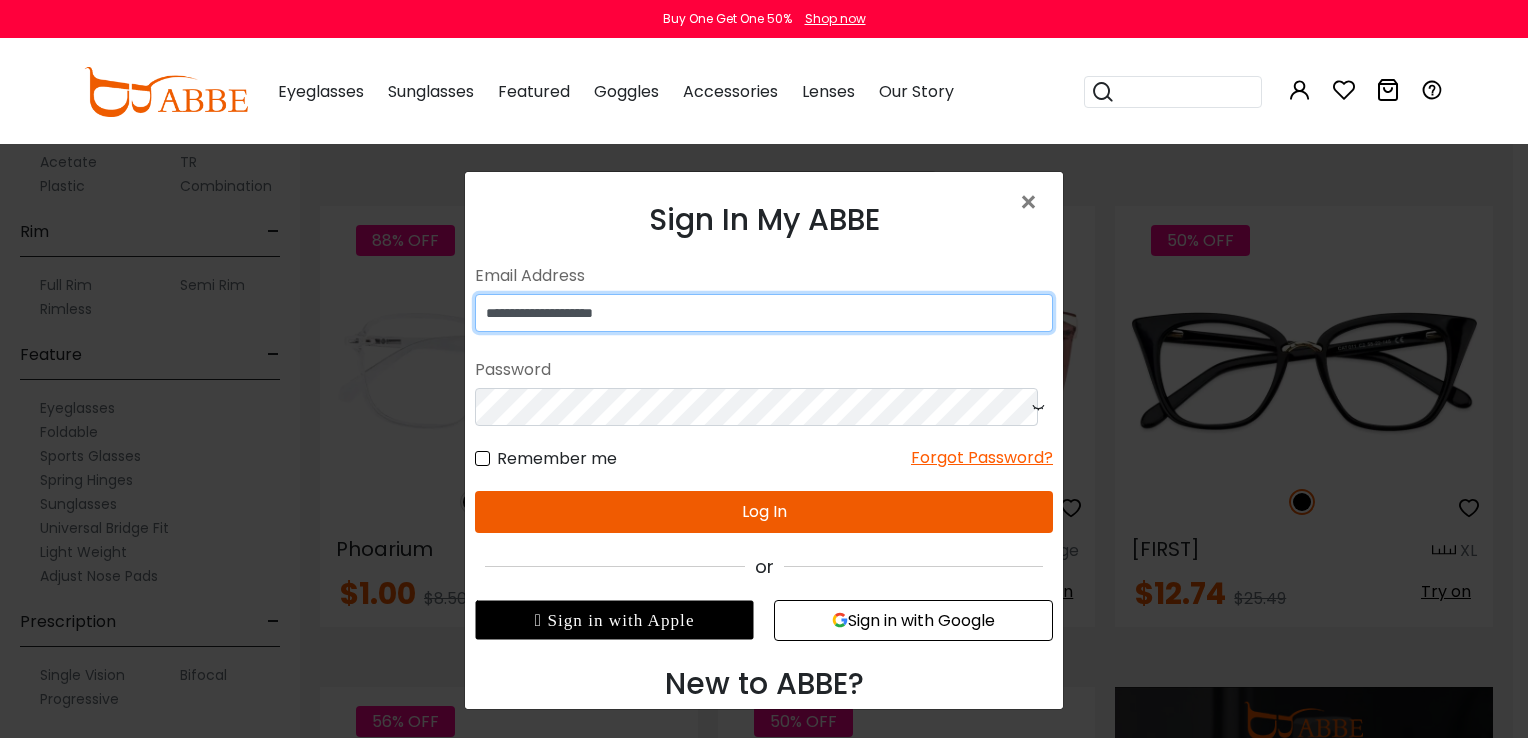 scroll, scrollTop: 48, scrollLeft: 0, axis: vertical 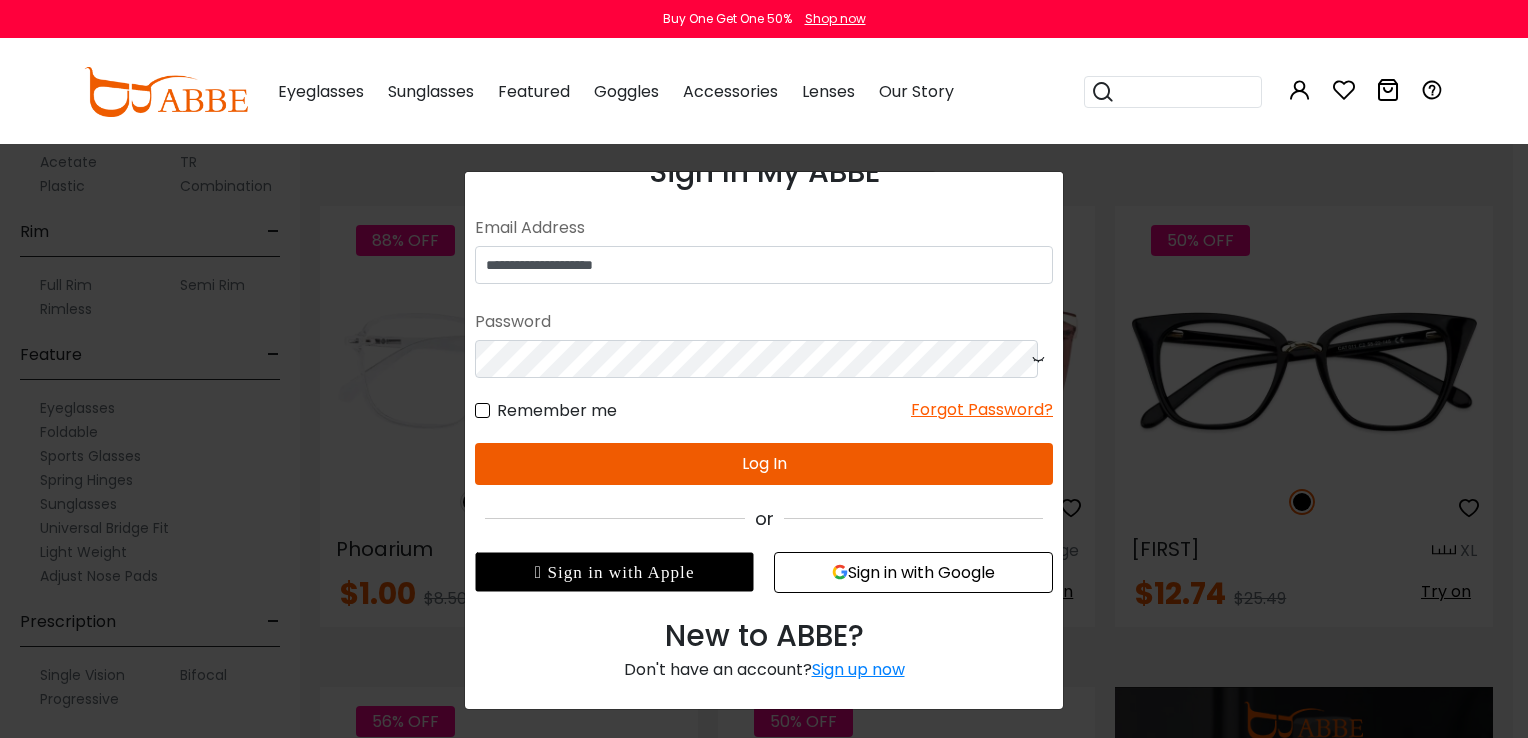 click on "Sign up now" at bounding box center [858, 669] 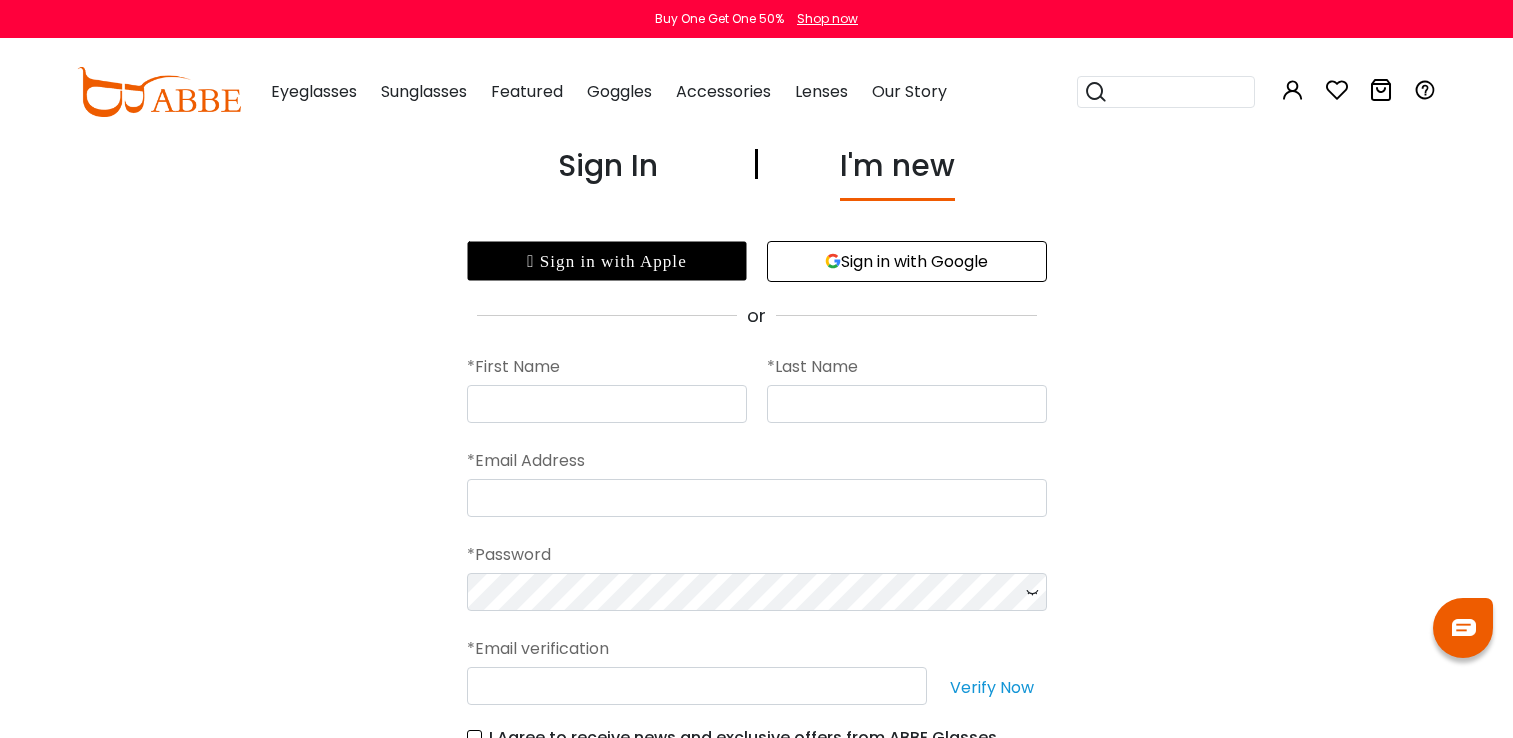 scroll, scrollTop: 0, scrollLeft: 0, axis: both 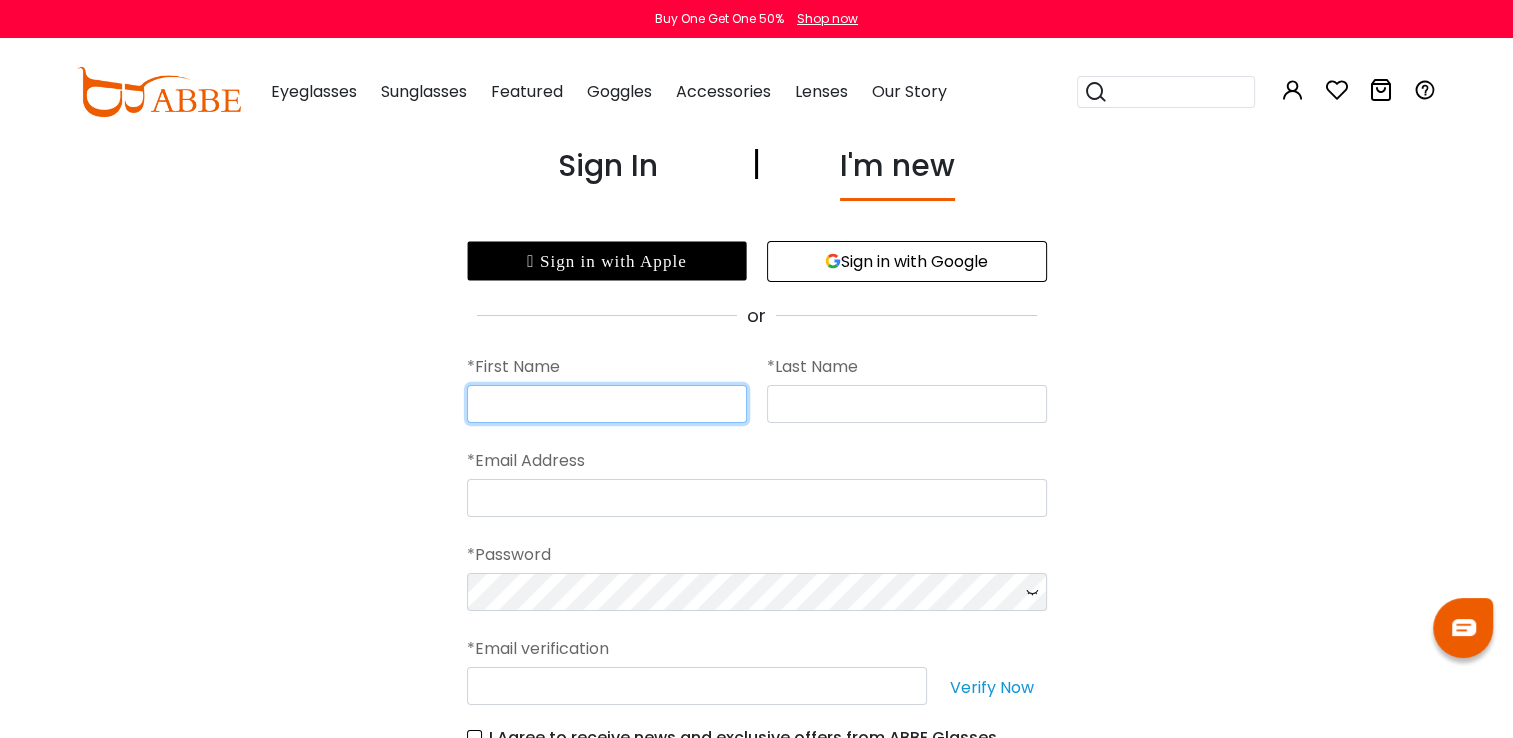 click at bounding box center (607, 404) 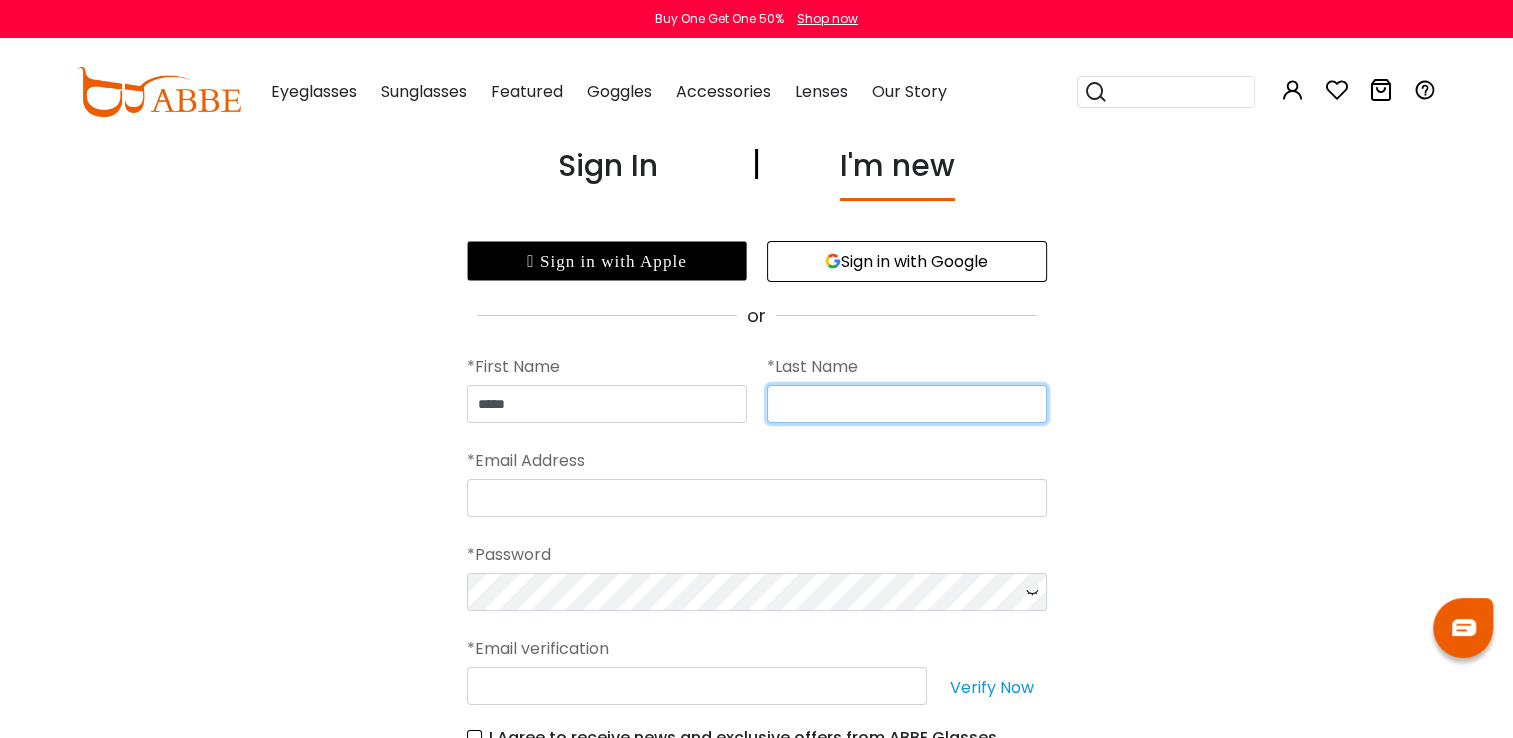 type on "*********" 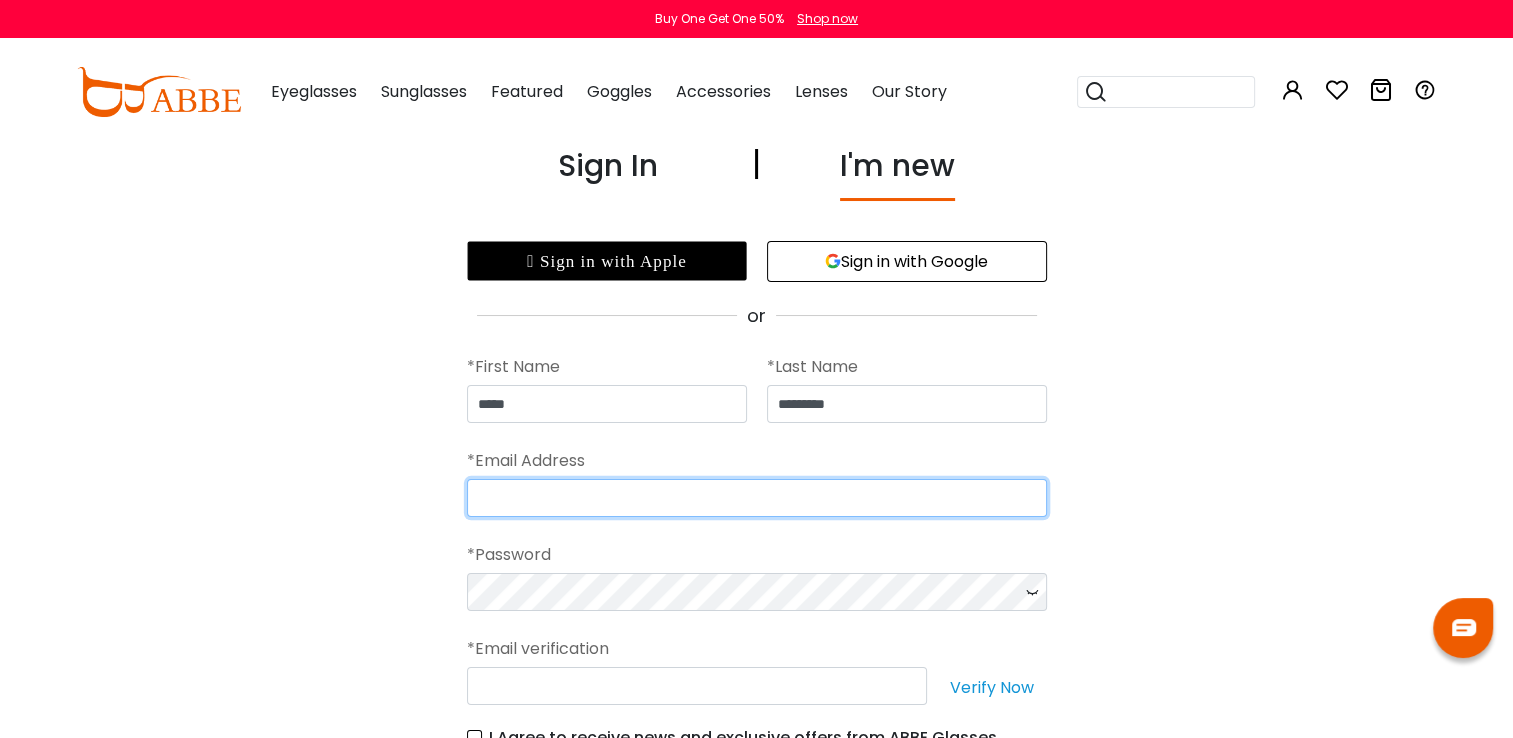 type on "**********" 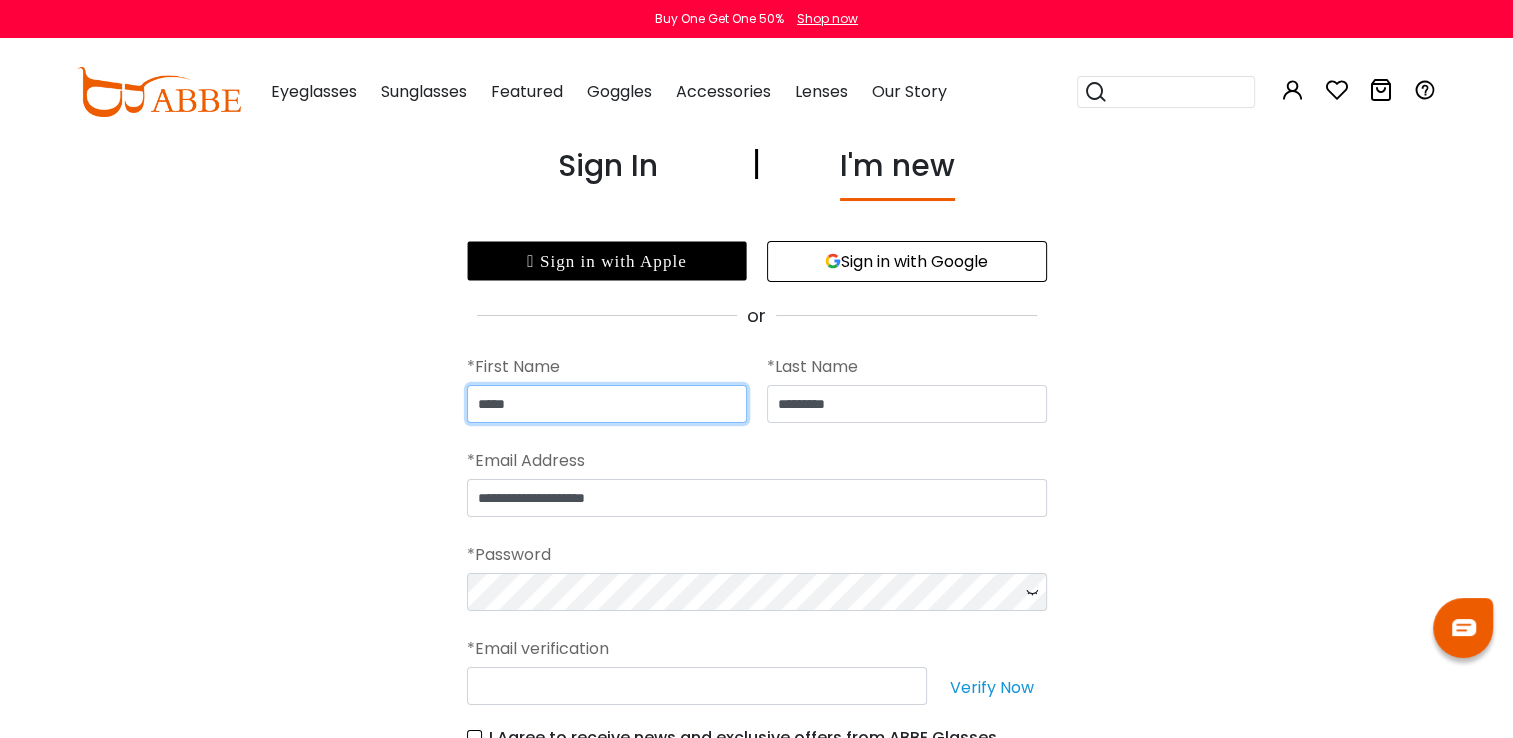 scroll, scrollTop: 466, scrollLeft: 0, axis: vertical 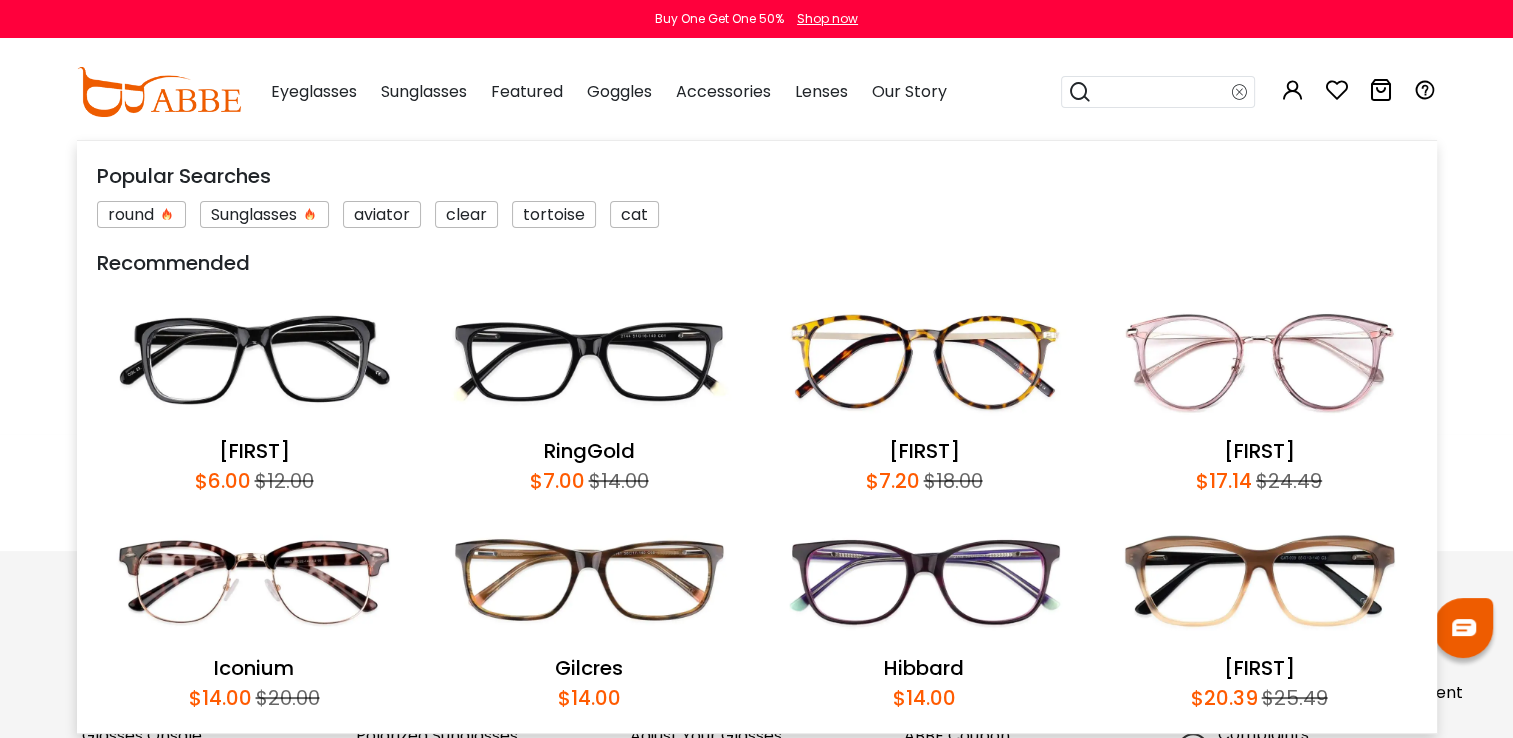 click at bounding box center [1162, 92] 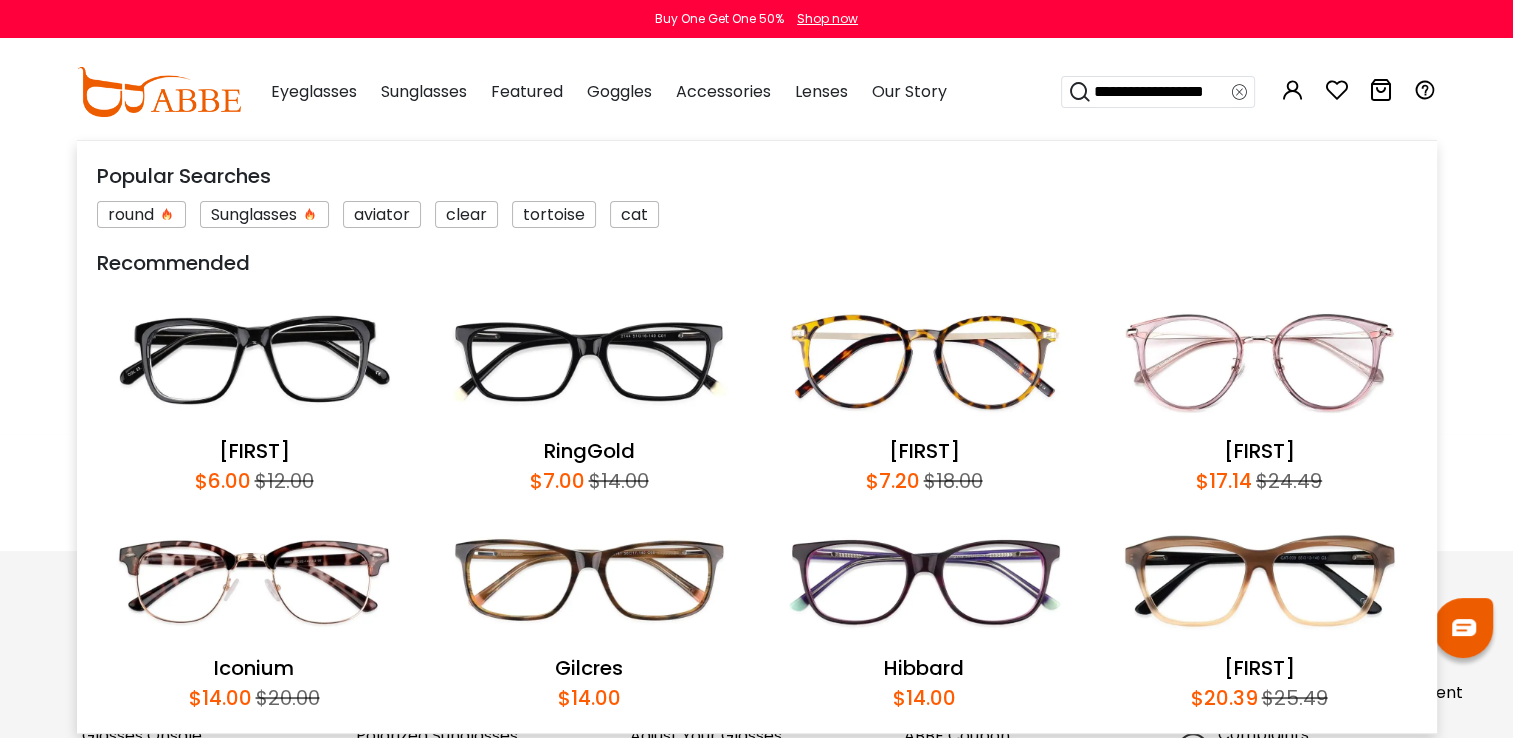 type on "**********" 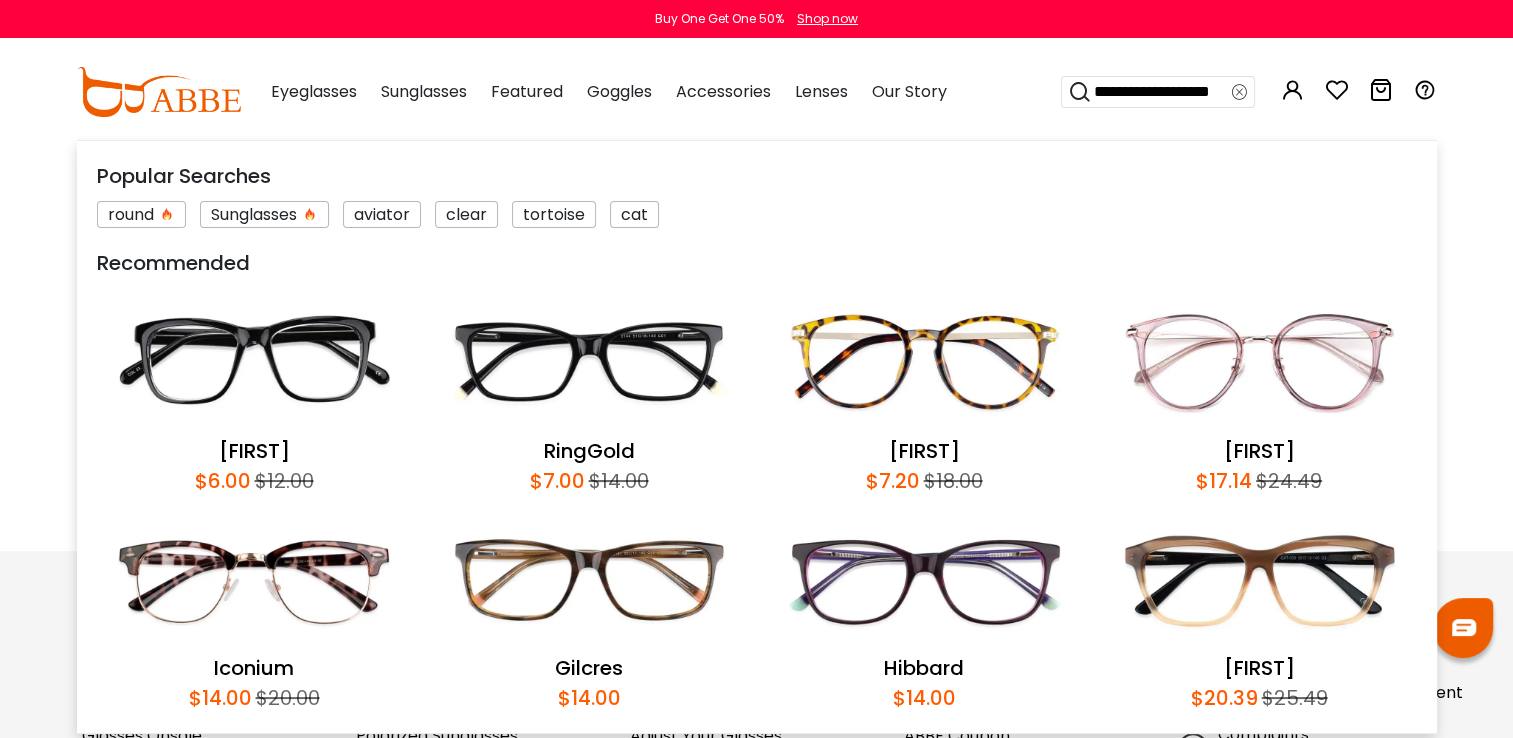 scroll, scrollTop: 0, scrollLeft: 4, axis: horizontal 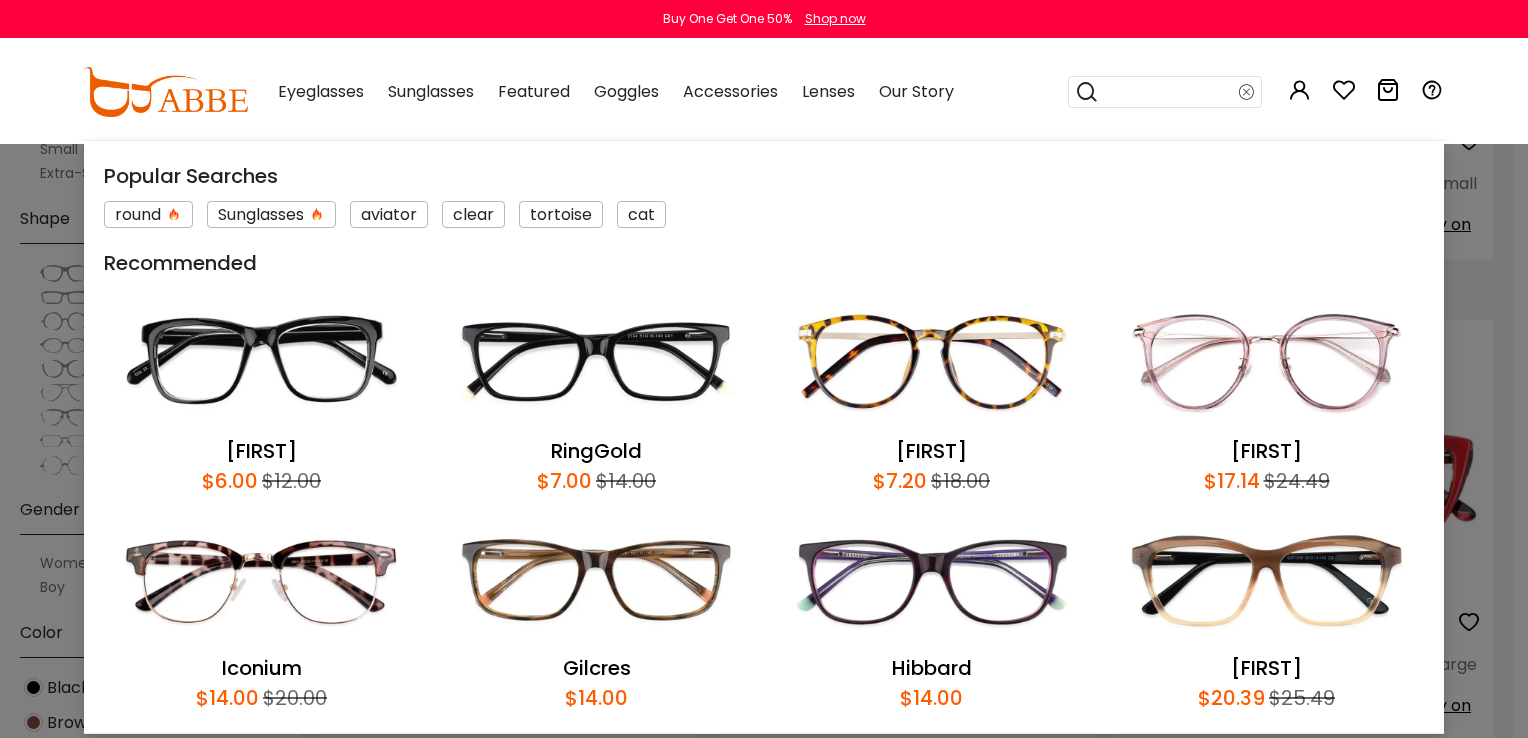 click at bounding box center [1169, 92] 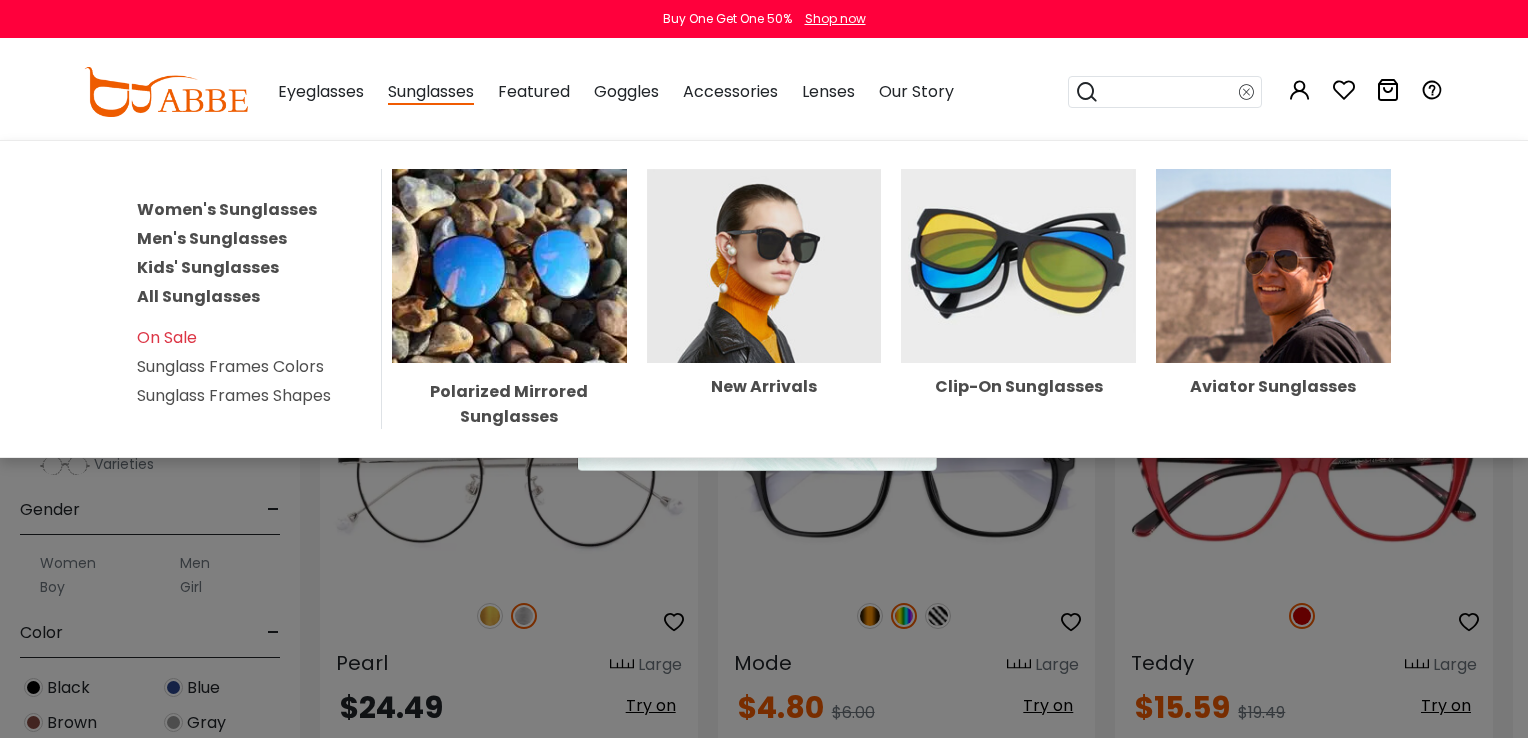 click on "Women's Sunglasses" at bounding box center [227, 209] 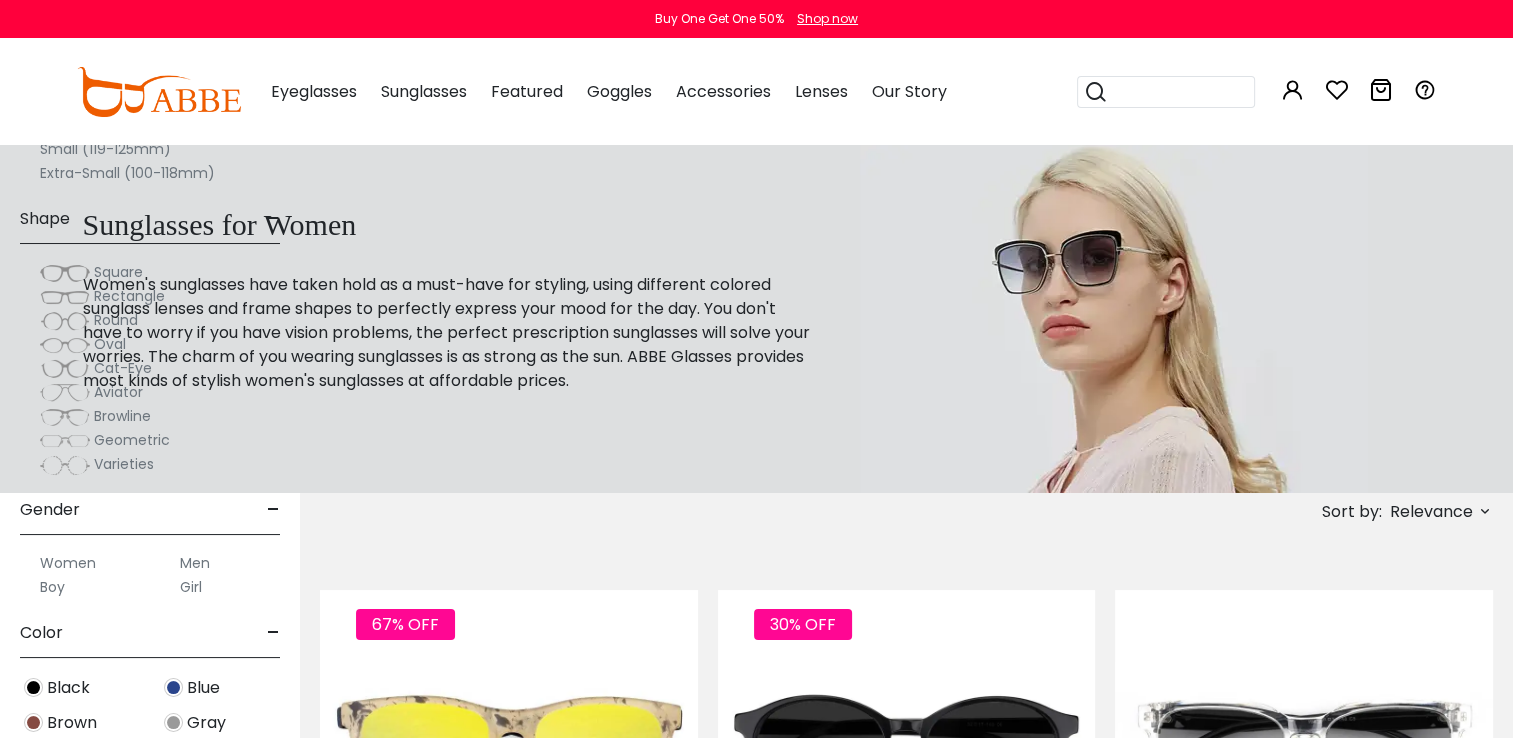 scroll, scrollTop: 466, scrollLeft: 0, axis: vertical 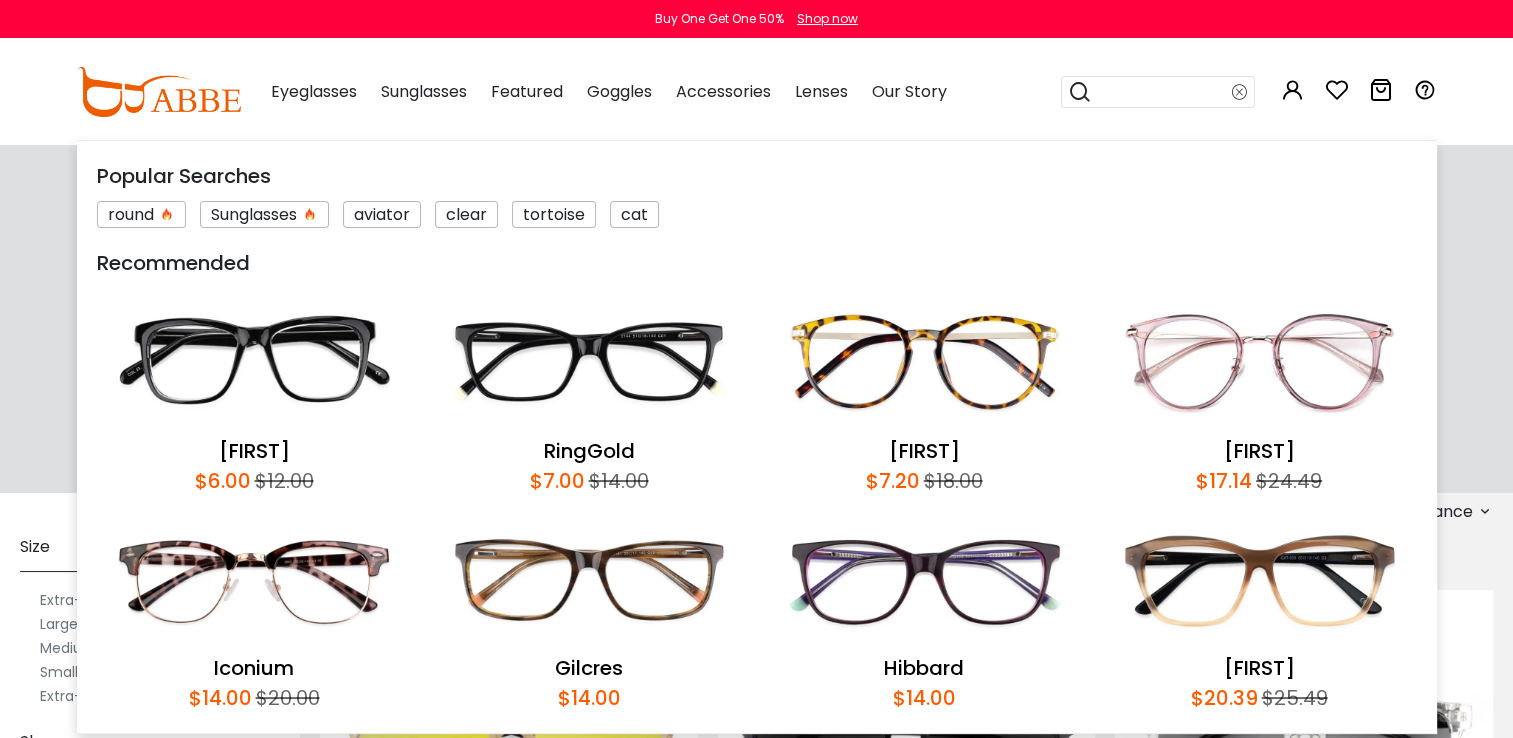 click at bounding box center (1162, 92) 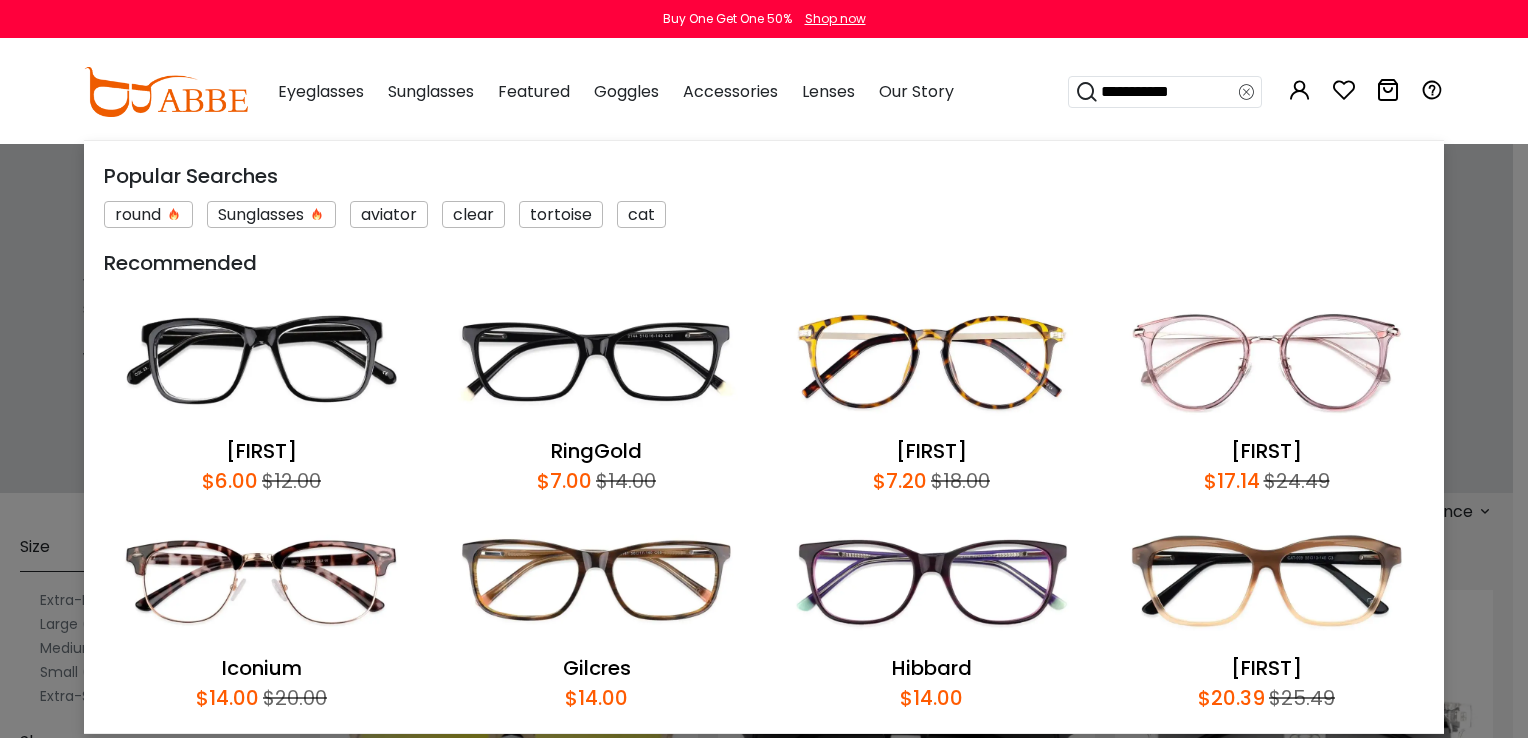type on "**********" 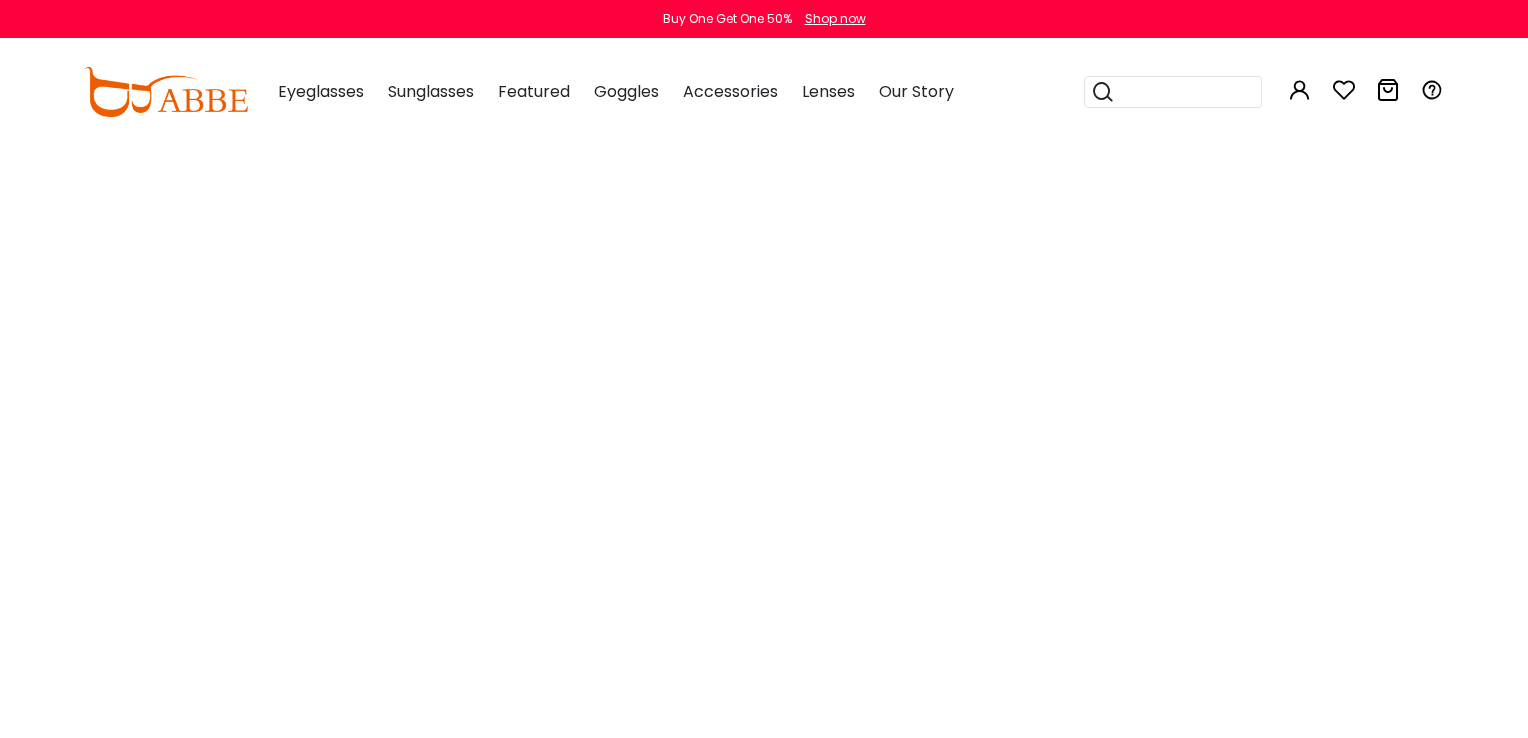 scroll, scrollTop: 0, scrollLeft: 0, axis: both 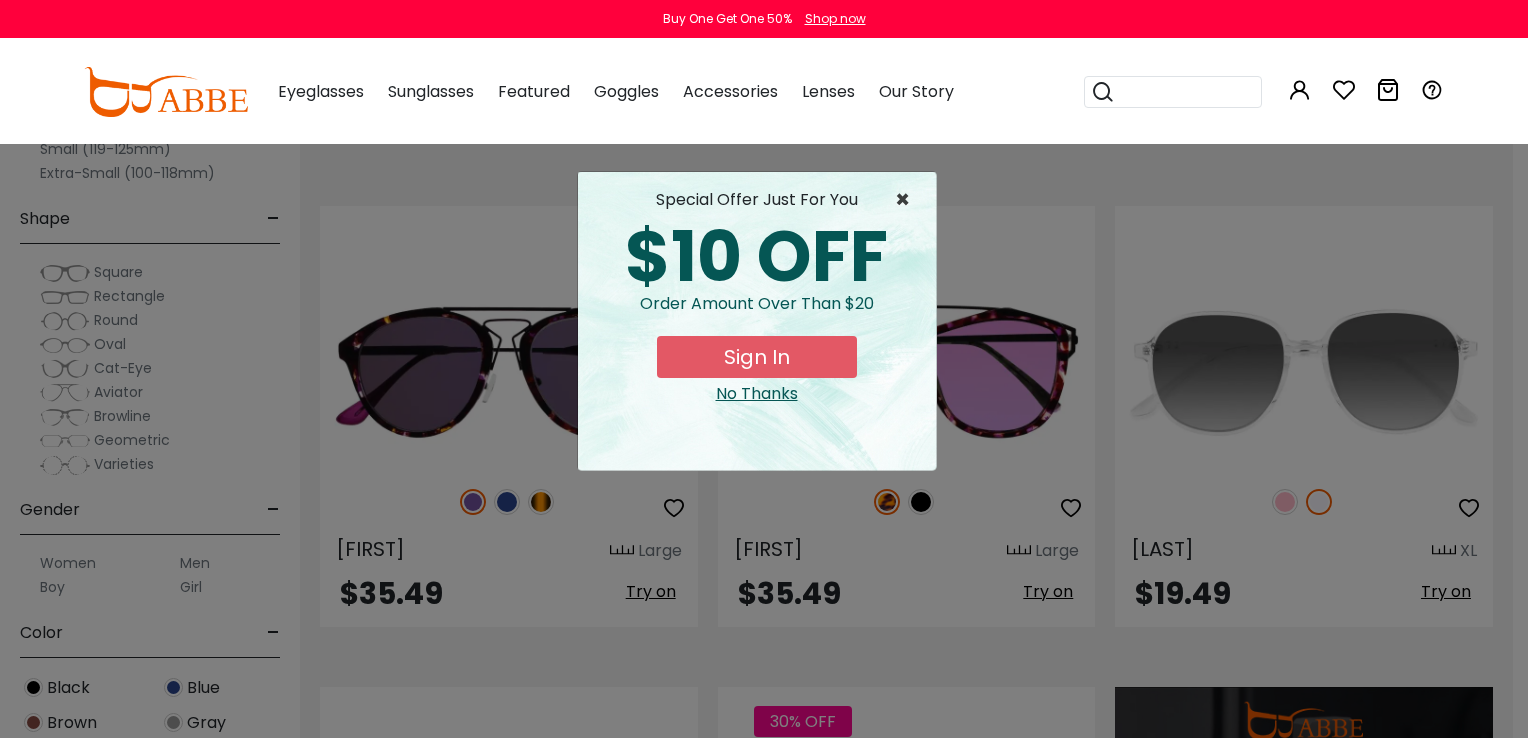 click on "×" at bounding box center [907, 200] 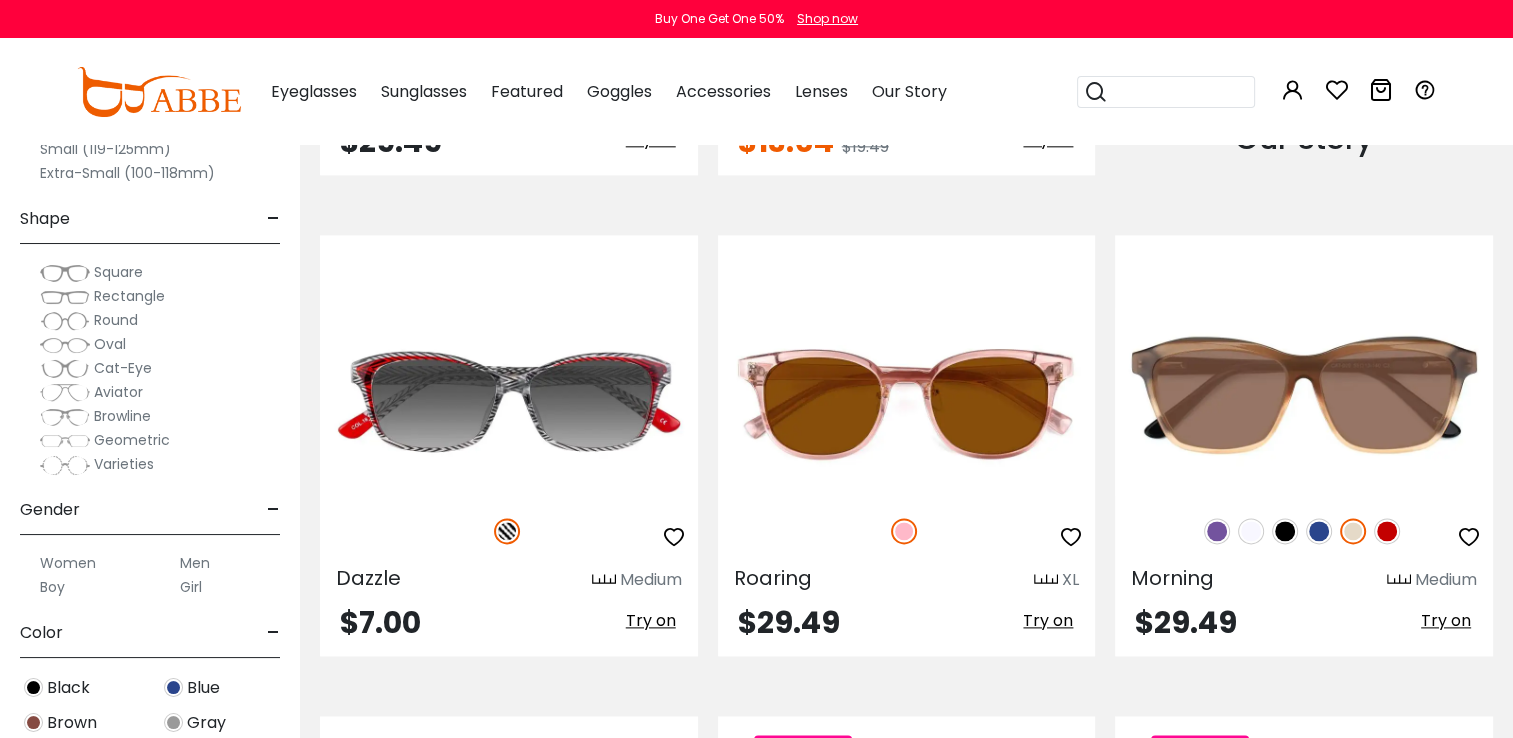scroll, scrollTop: 2800, scrollLeft: 0, axis: vertical 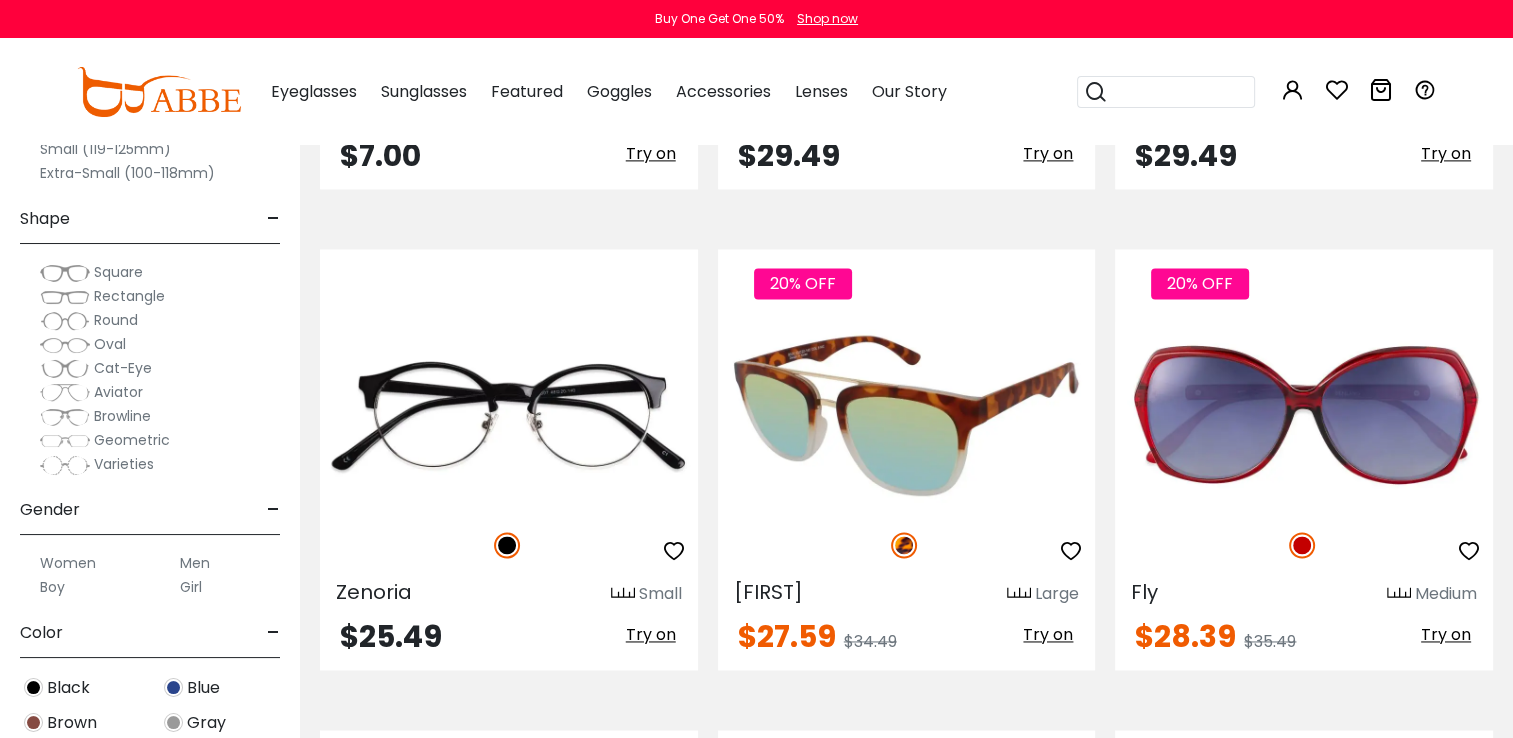 click at bounding box center [1071, 551] 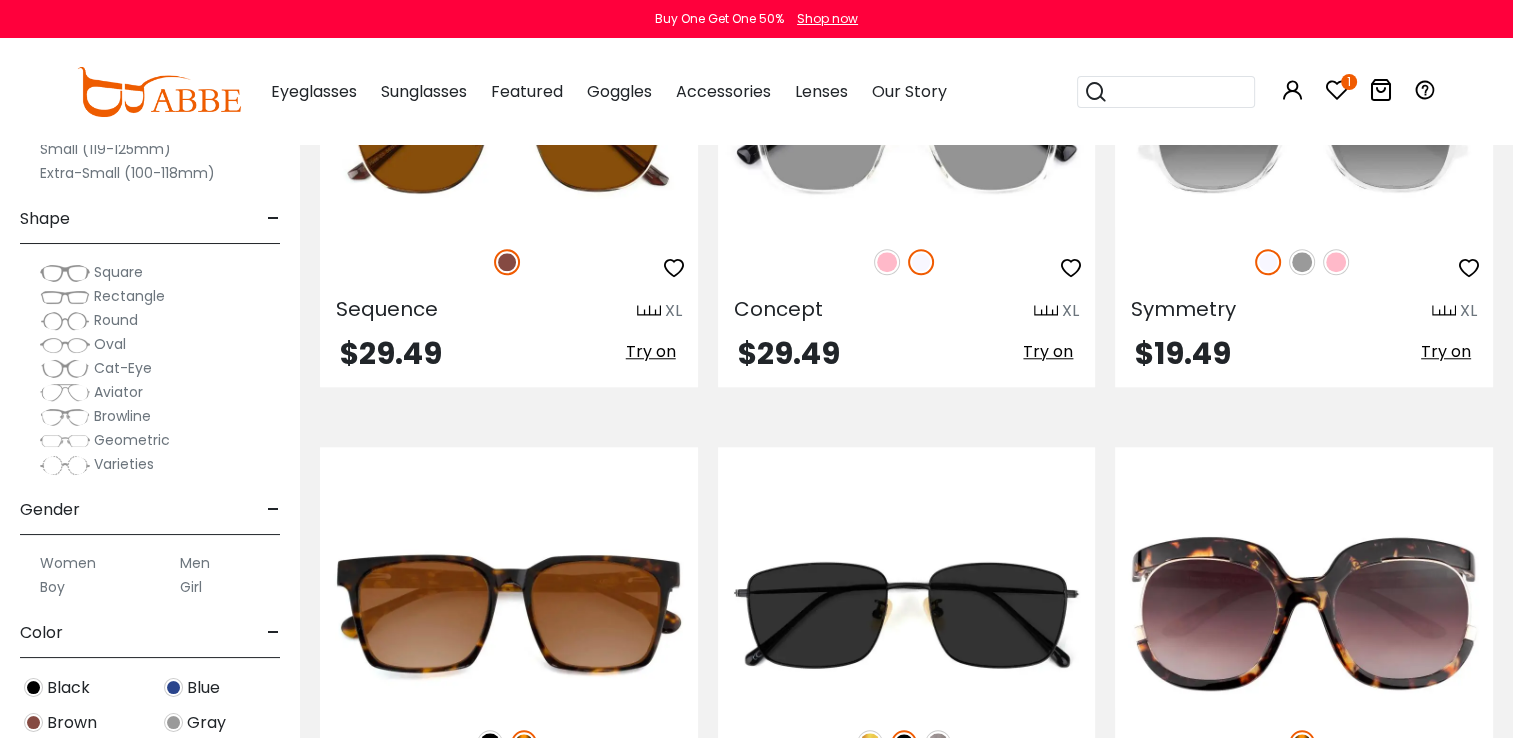 scroll, scrollTop: 9800, scrollLeft: 0, axis: vertical 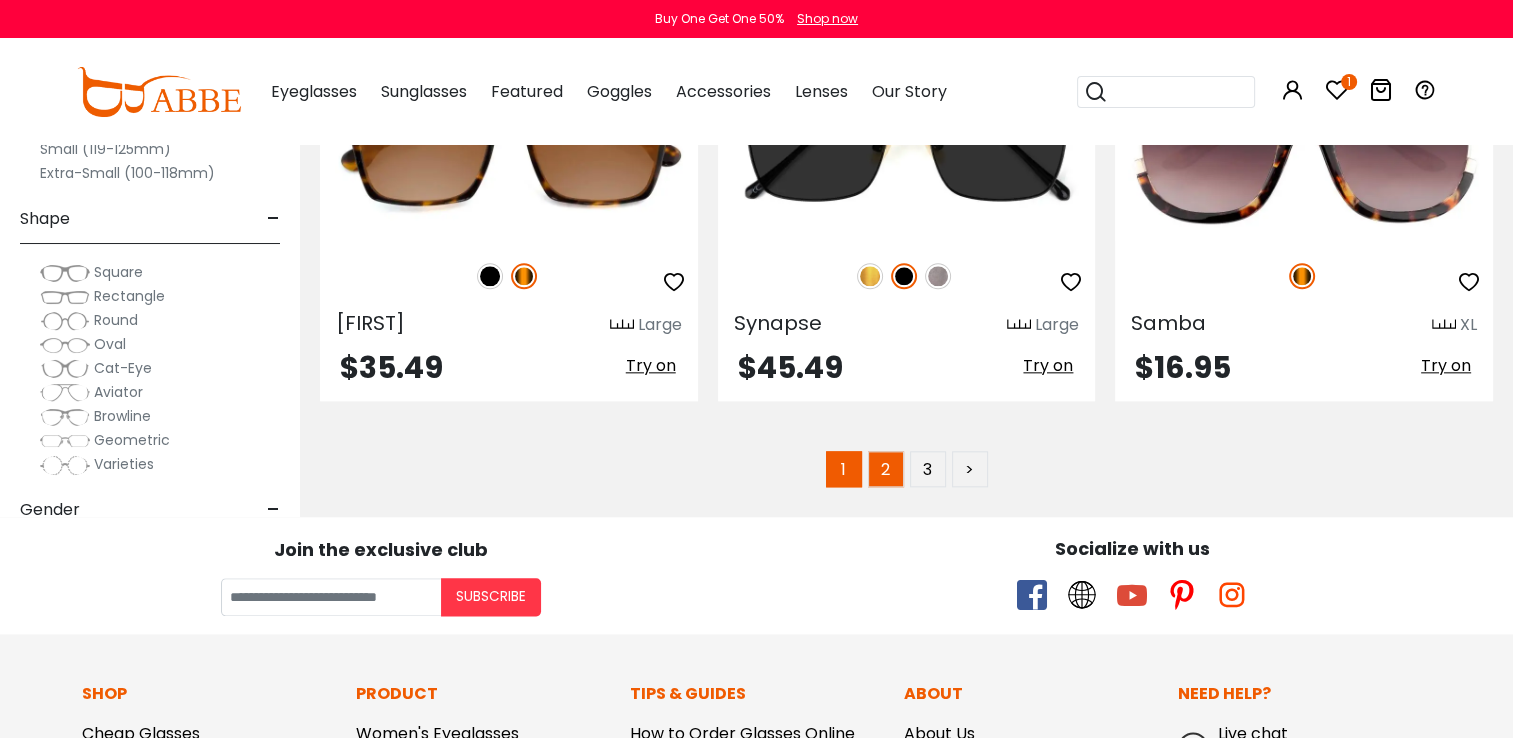 click on "2" at bounding box center [886, 469] 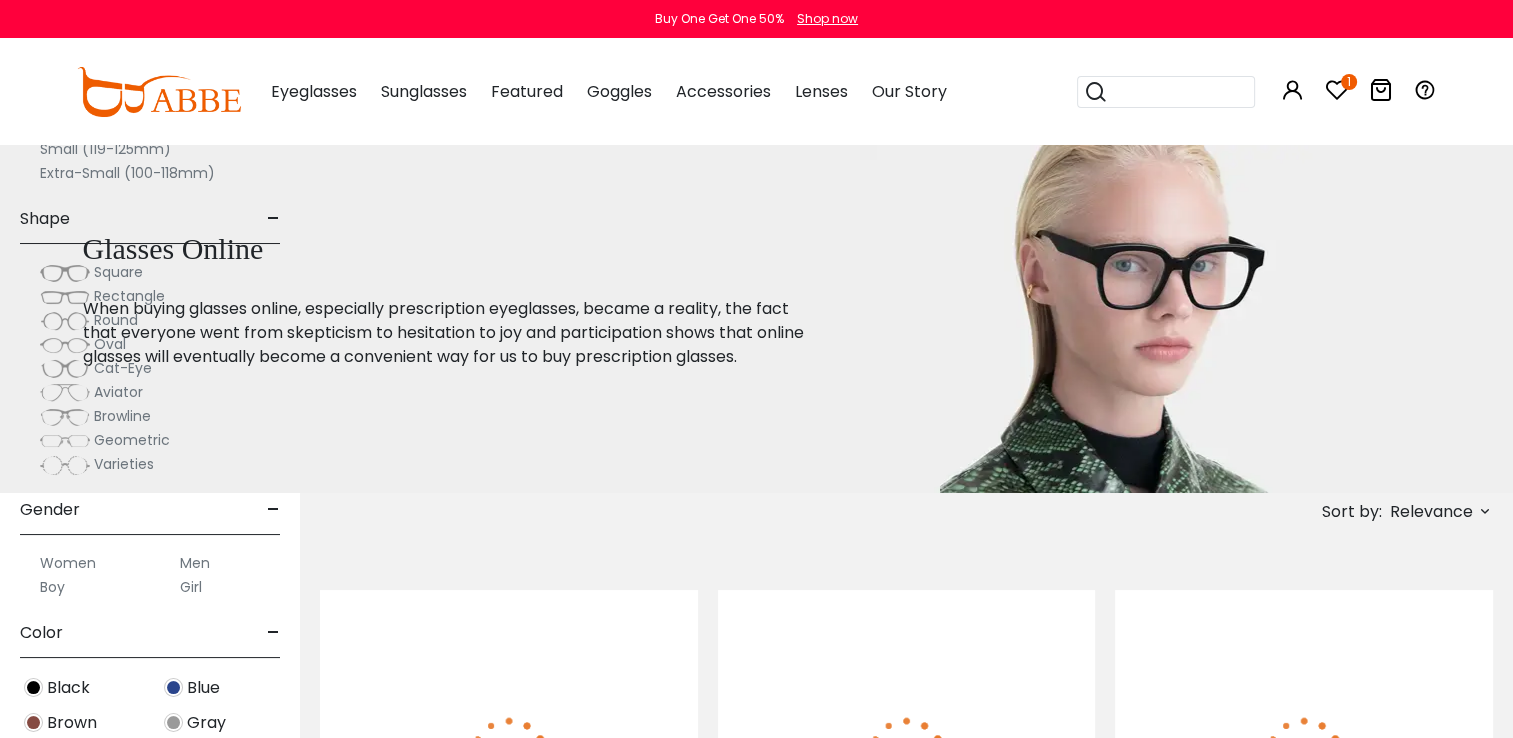 scroll, scrollTop: 400, scrollLeft: 0, axis: vertical 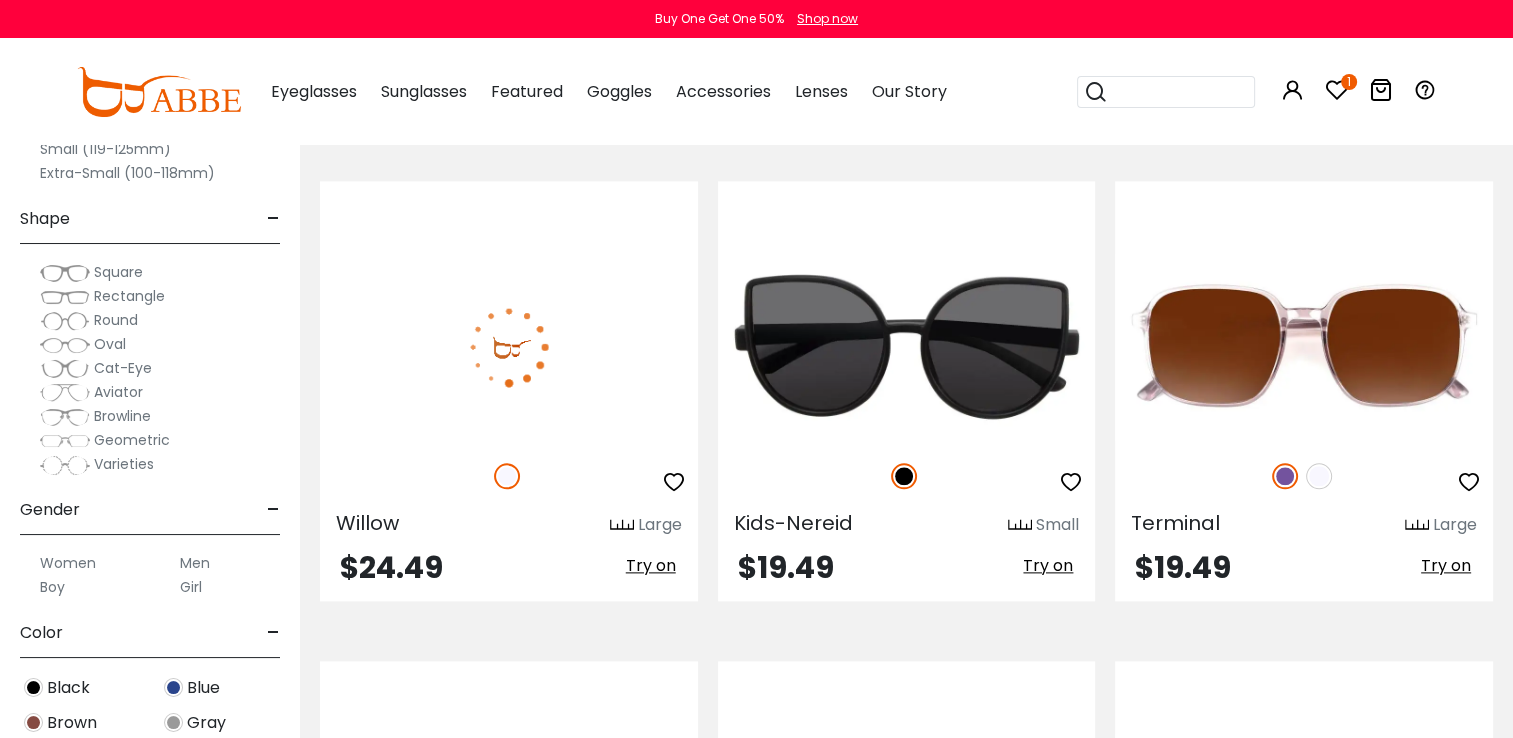 click at bounding box center [674, 482] 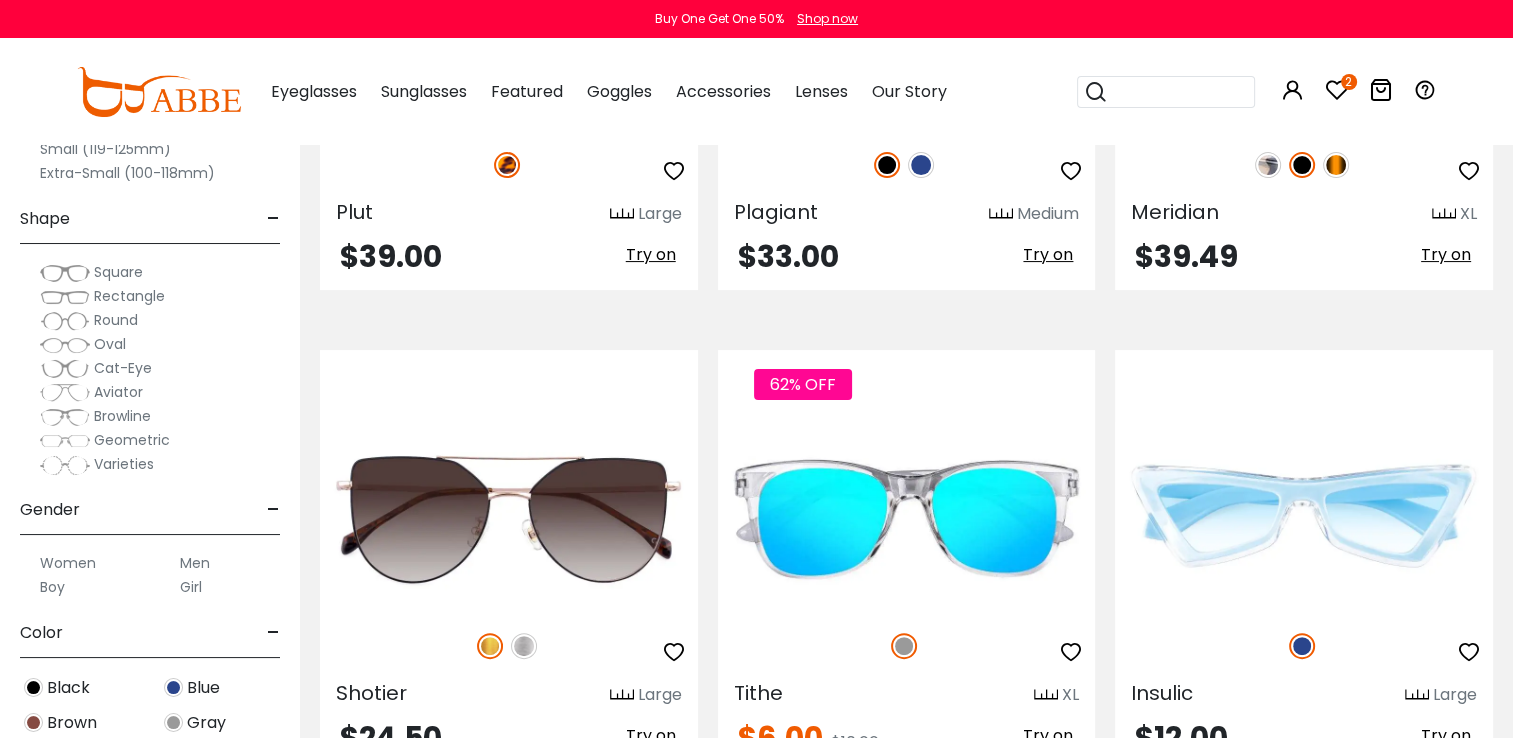 scroll, scrollTop: 8400, scrollLeft: 0, axis: vertical 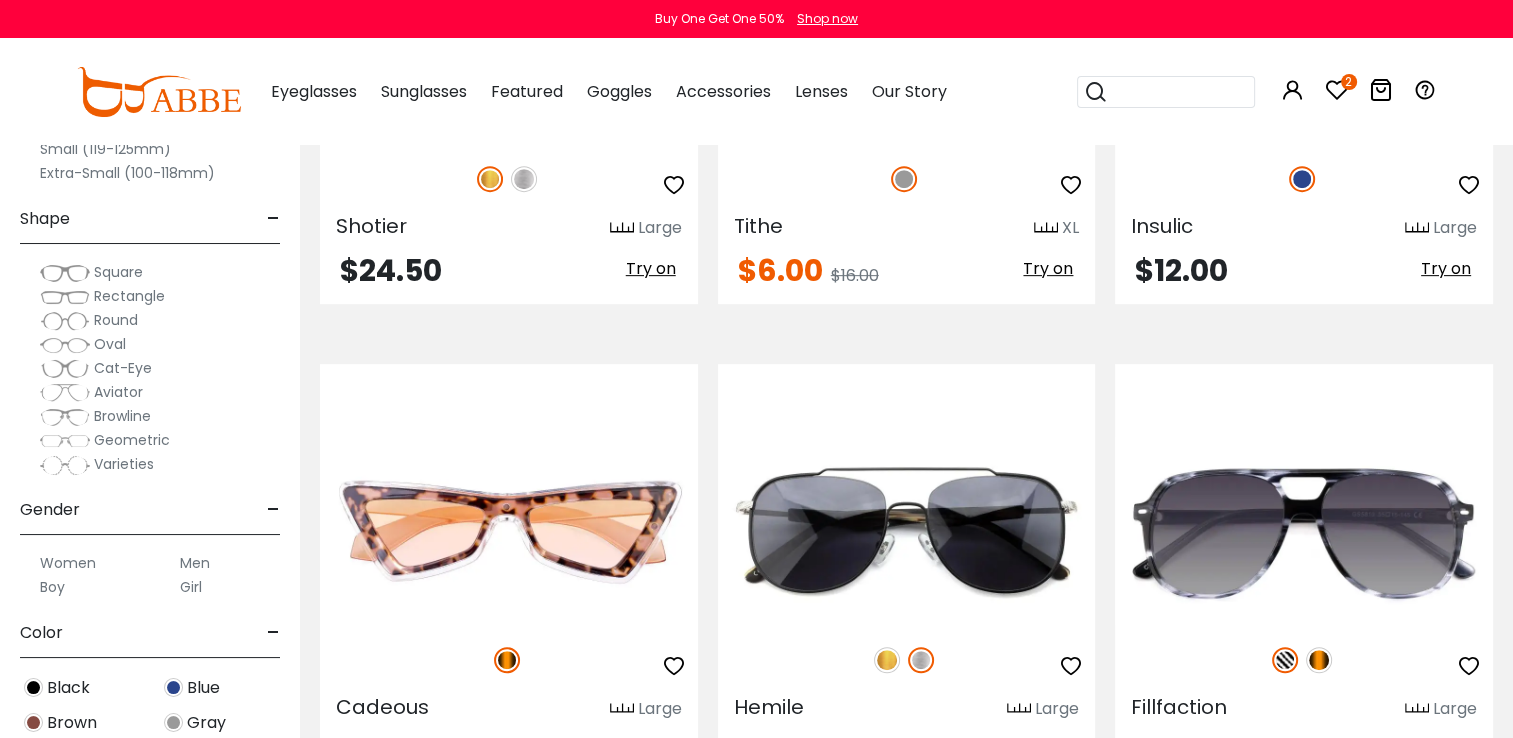 click at bounding box center (1071, 185) 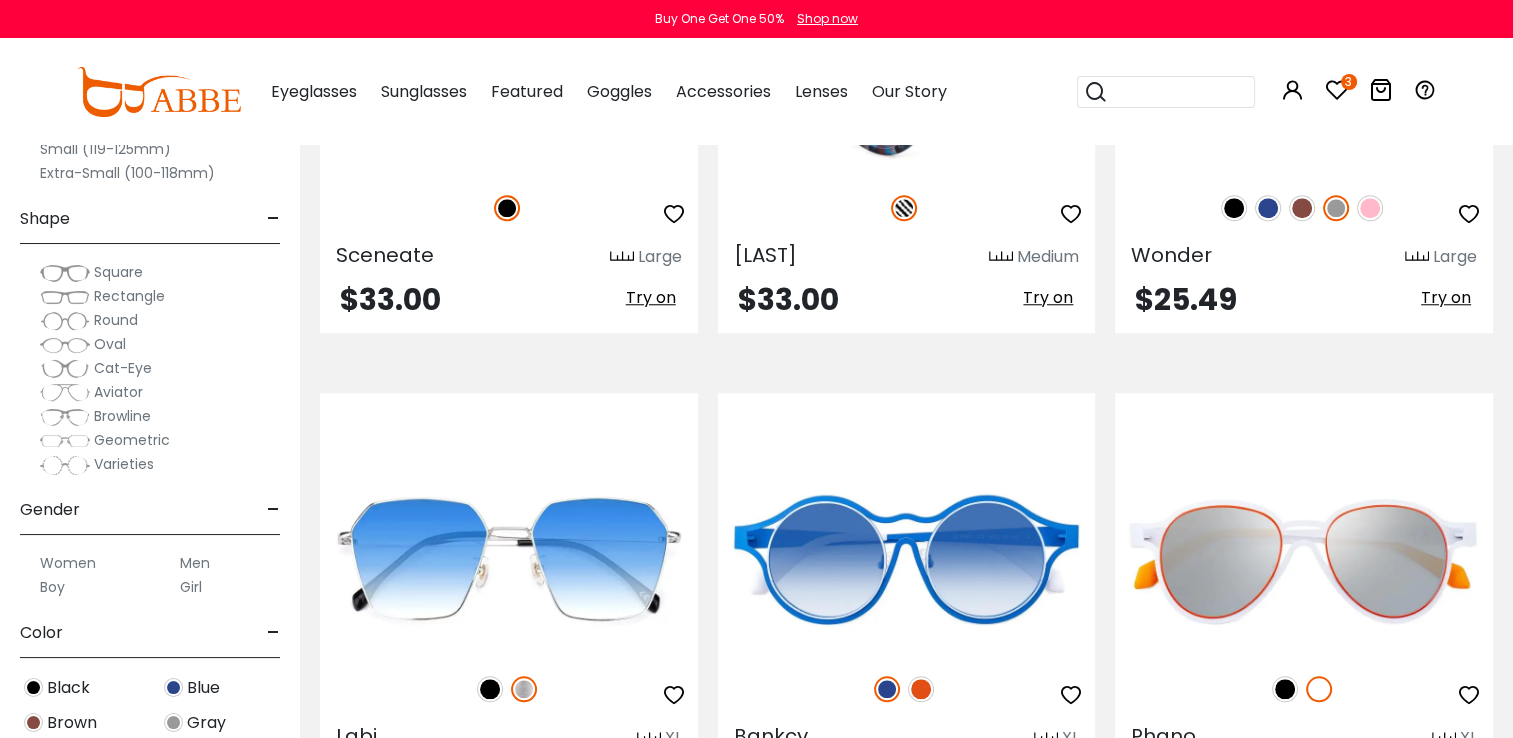 scroll, scrollTop: 9800, scrollLeft: 0, axis: vertical 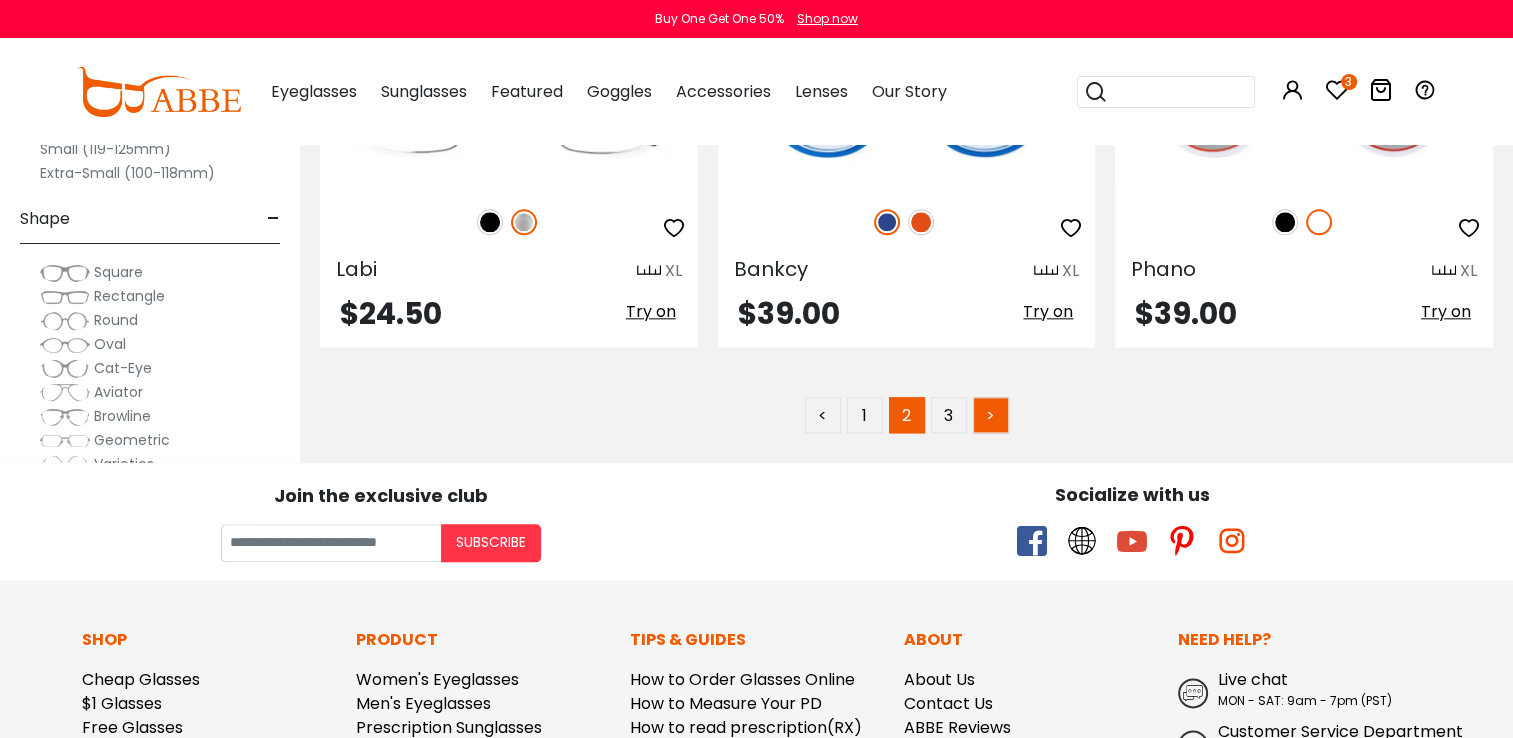 click on ">" at bounding box center (991, 415) 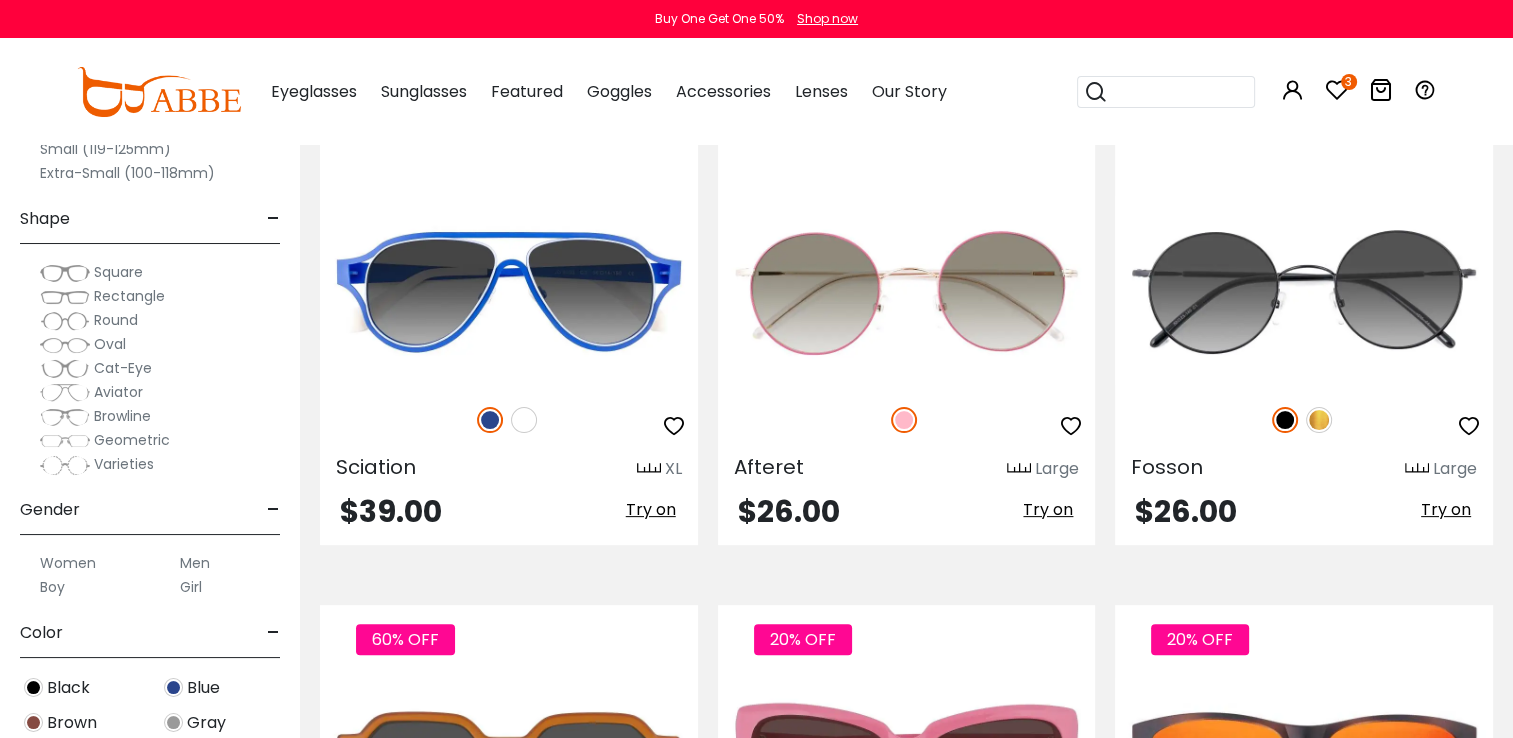 scroll, scrollTop: 466, scrollLeft: 0, axis: vertical 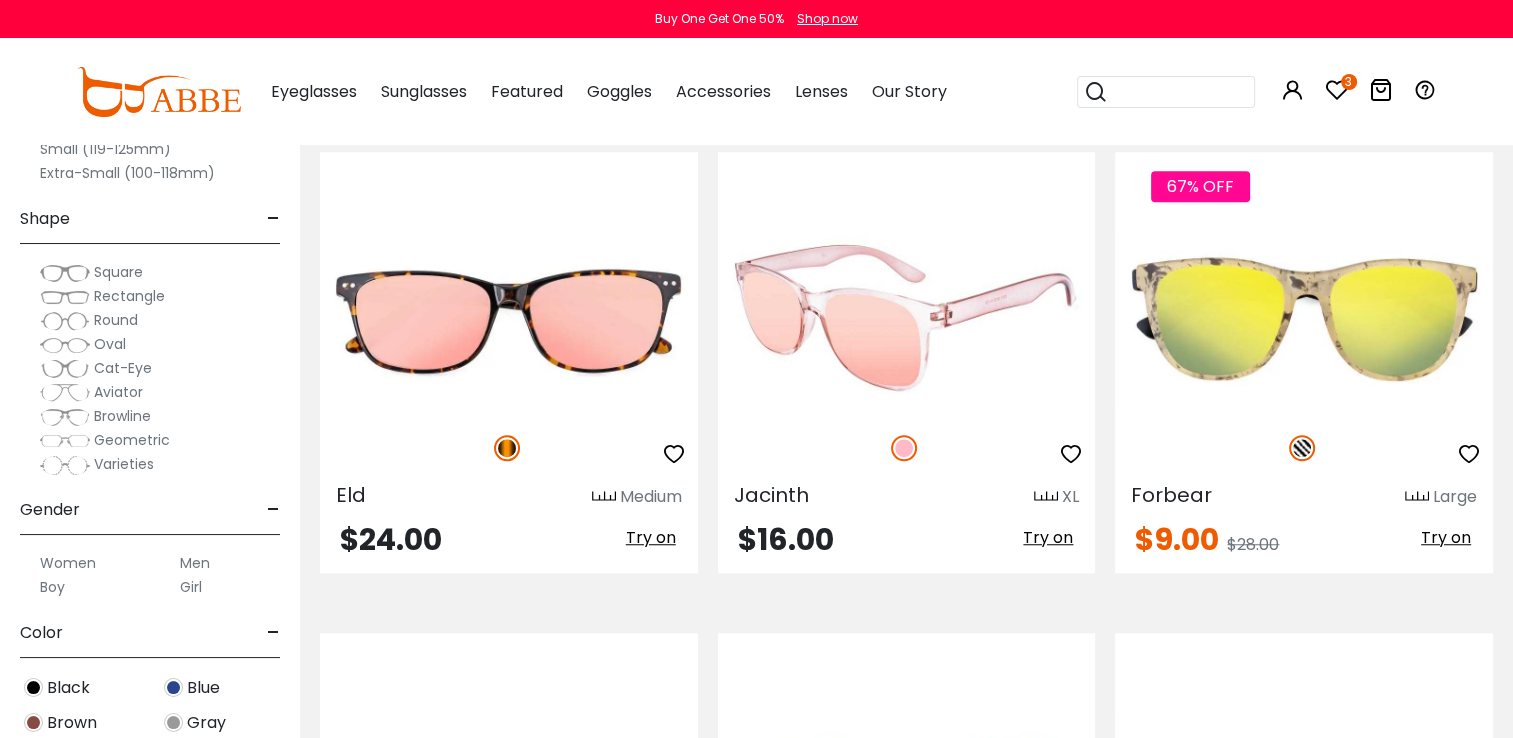 click at bounding box center (1071, 454) 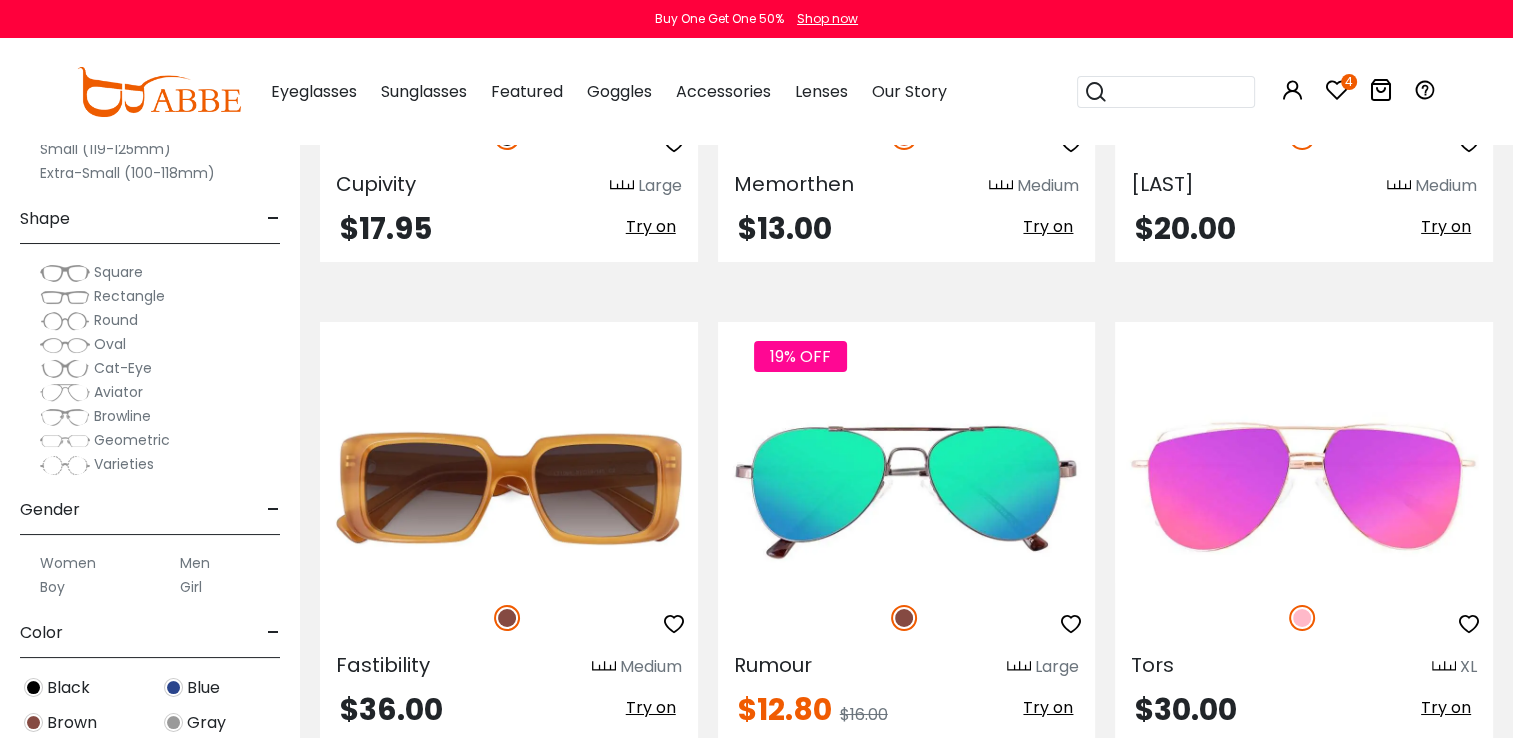 scroll, scrollTop: 6533, scrollLeft: 0, axis: vertical 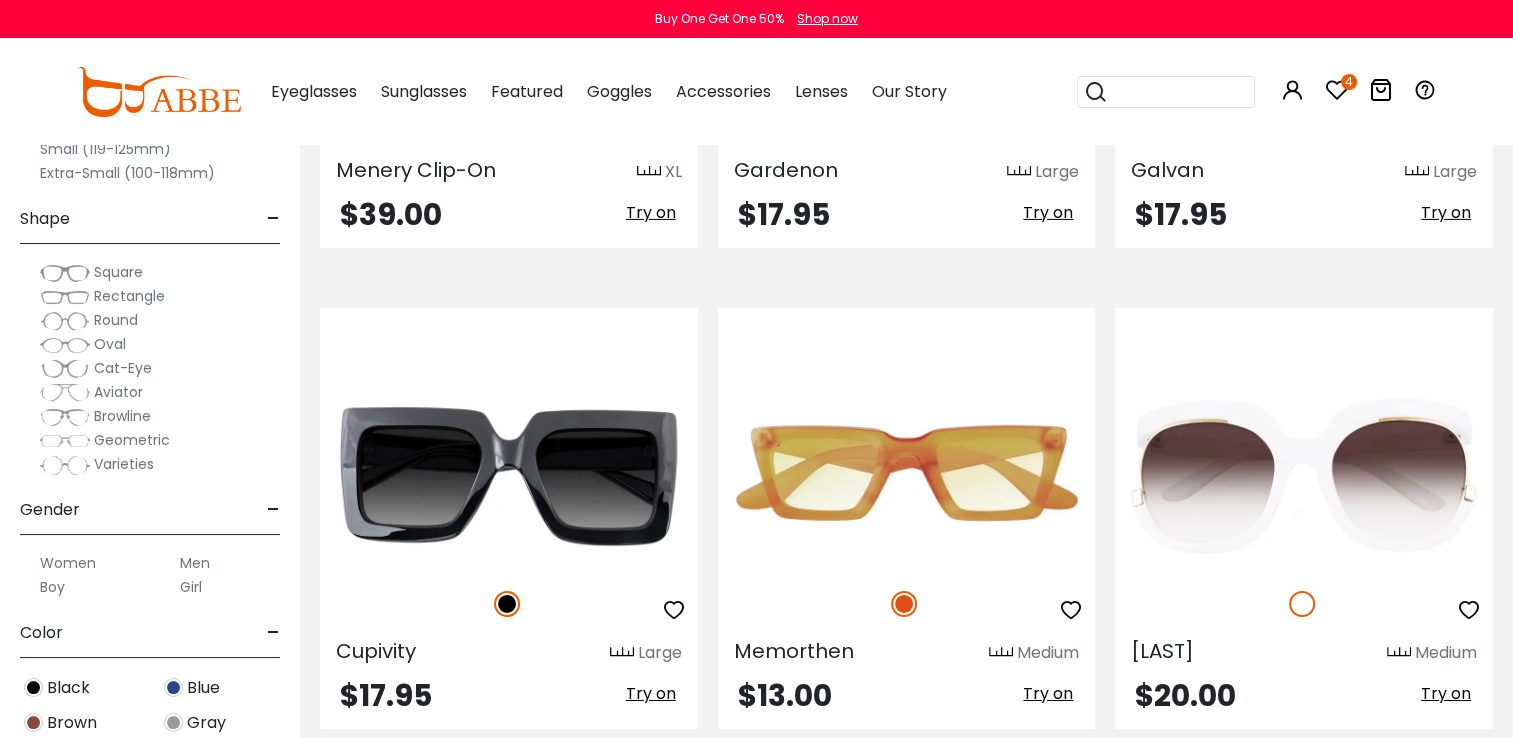 click at bounding box center (1337, 90) 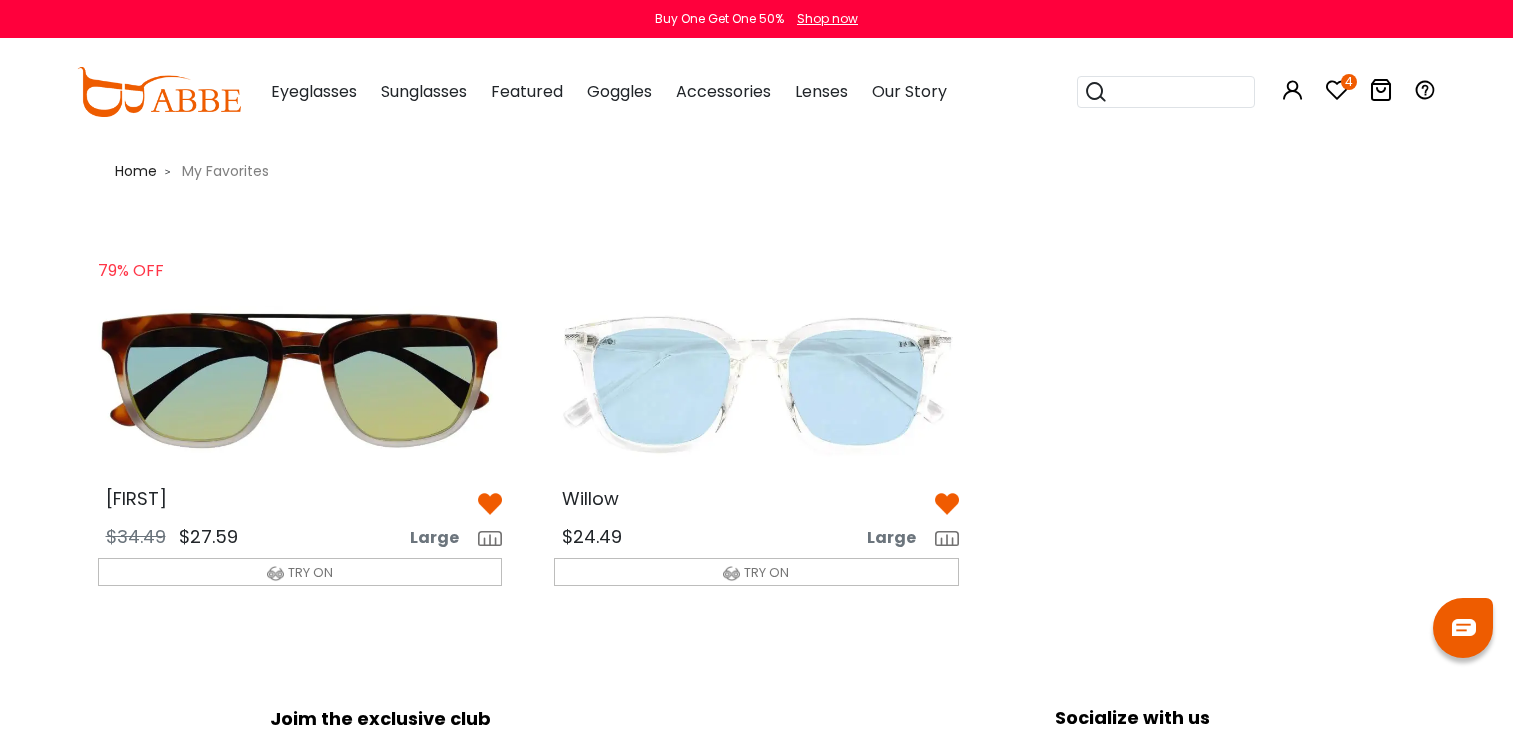 scroll, scrollTop: 0, scrollLeft: 0, axis: both 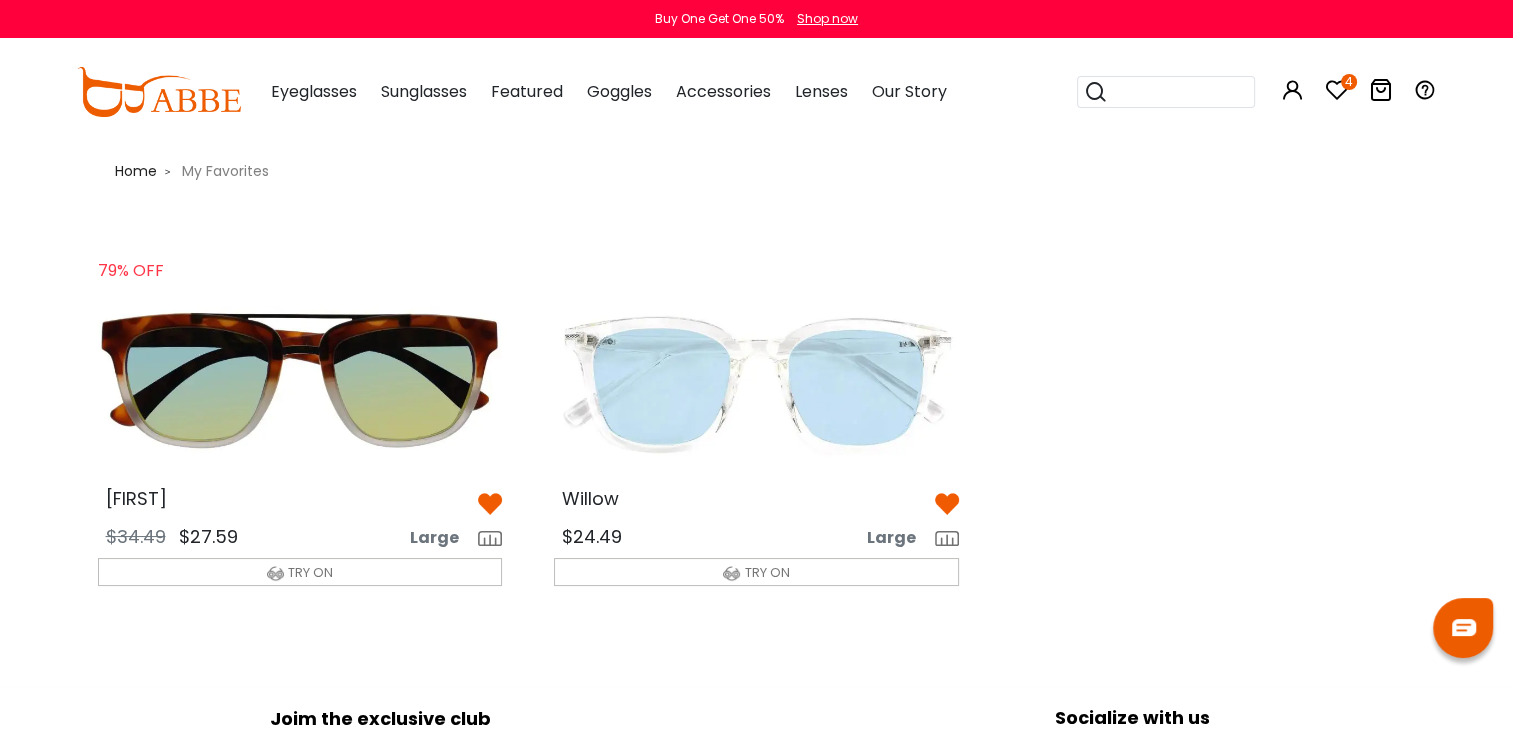 click at bounding box center [756, 380] 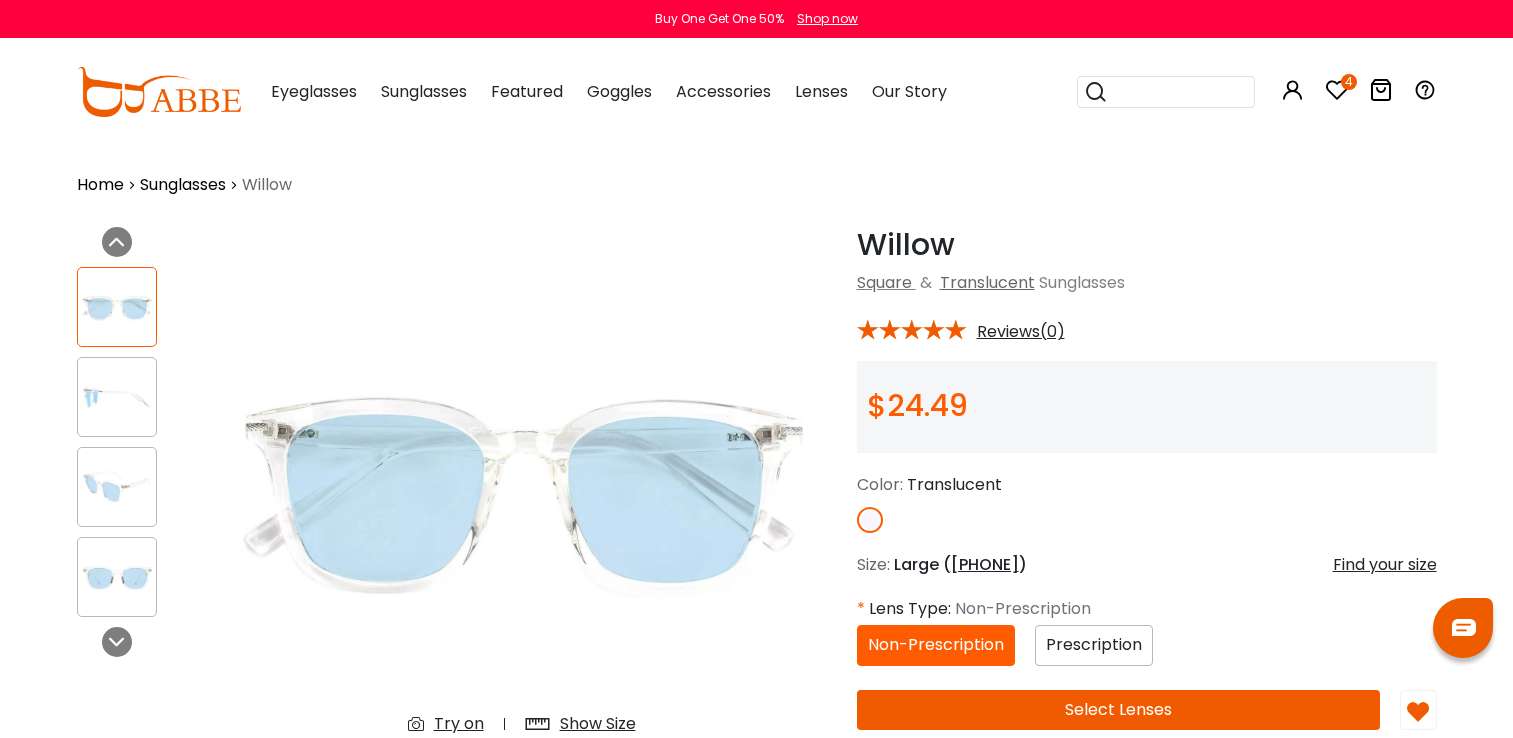 scroll, scrollTop: 0, scrollLeft: 0, axis: both 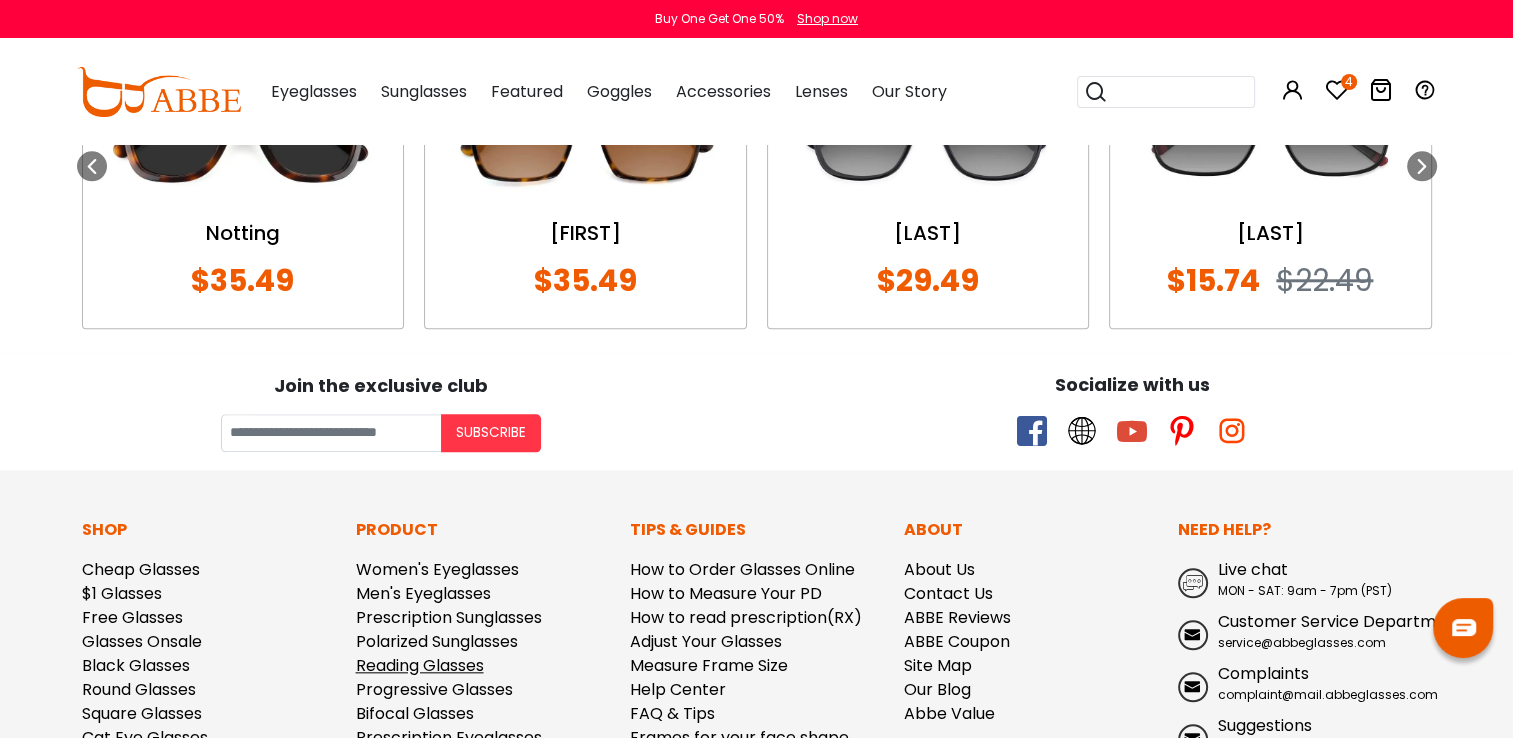 click on "Reading Glasses" at bounding box center [420, 665] 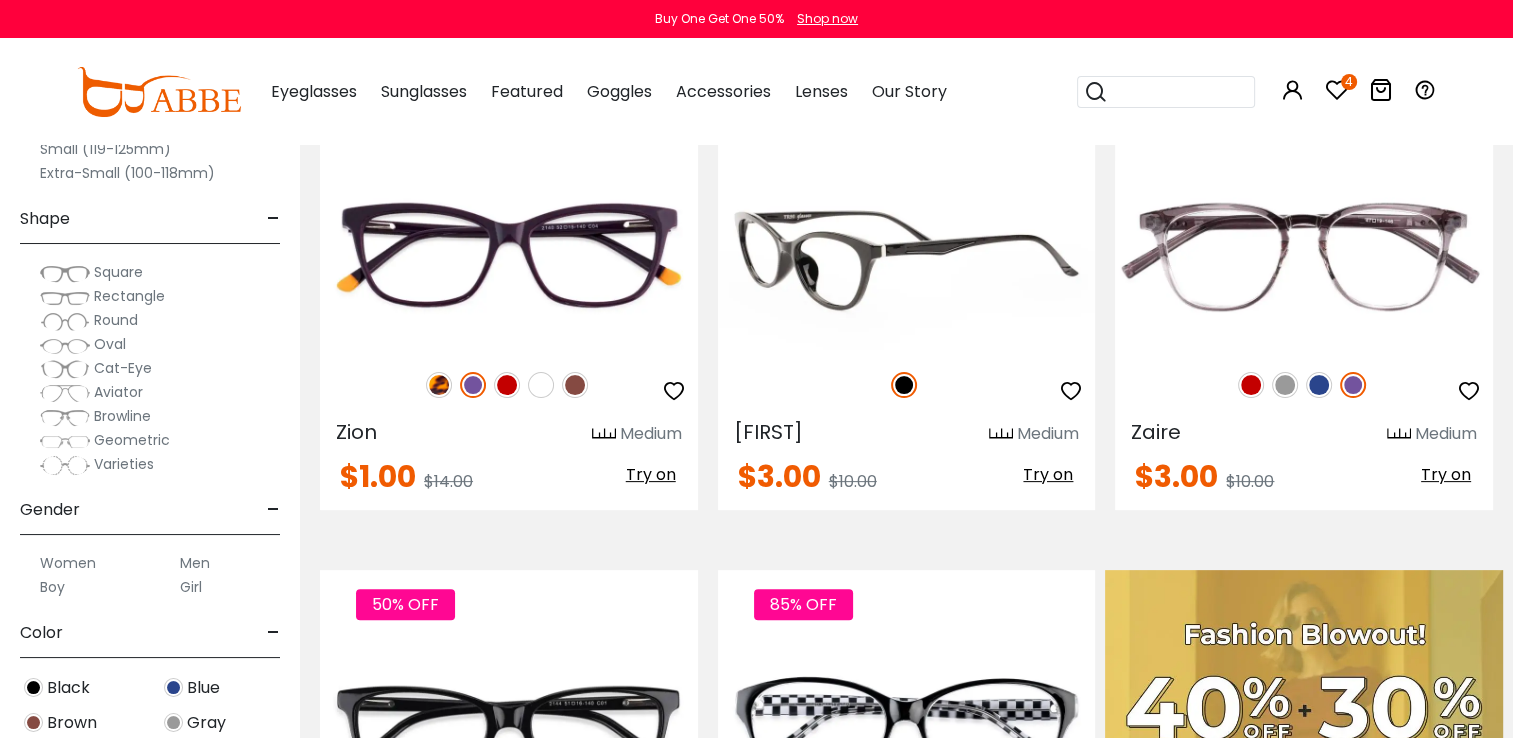 scroll, scrollTop: 0, scrollLeft: 0, axis: both 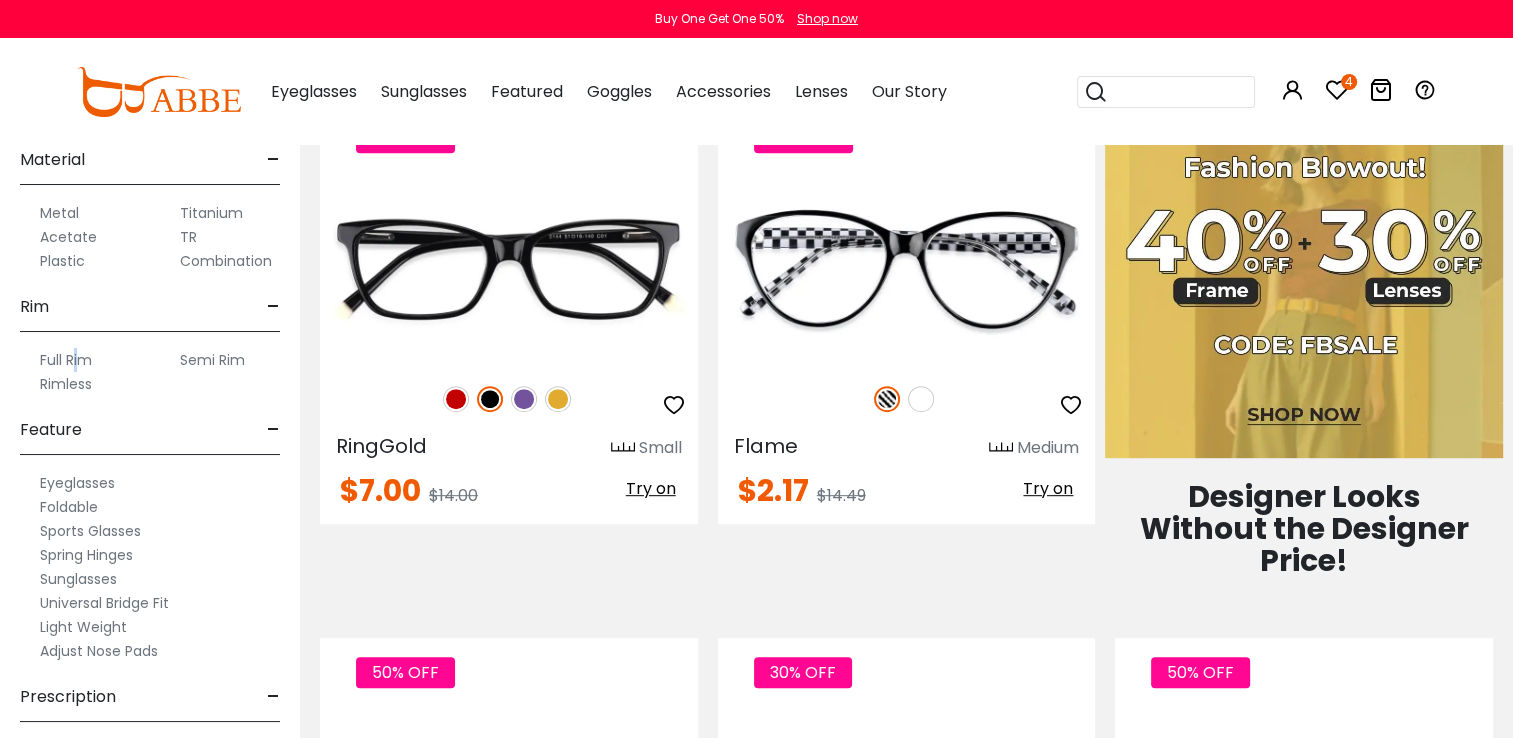 click on "Full Rim" at bounding box center [66, 360] 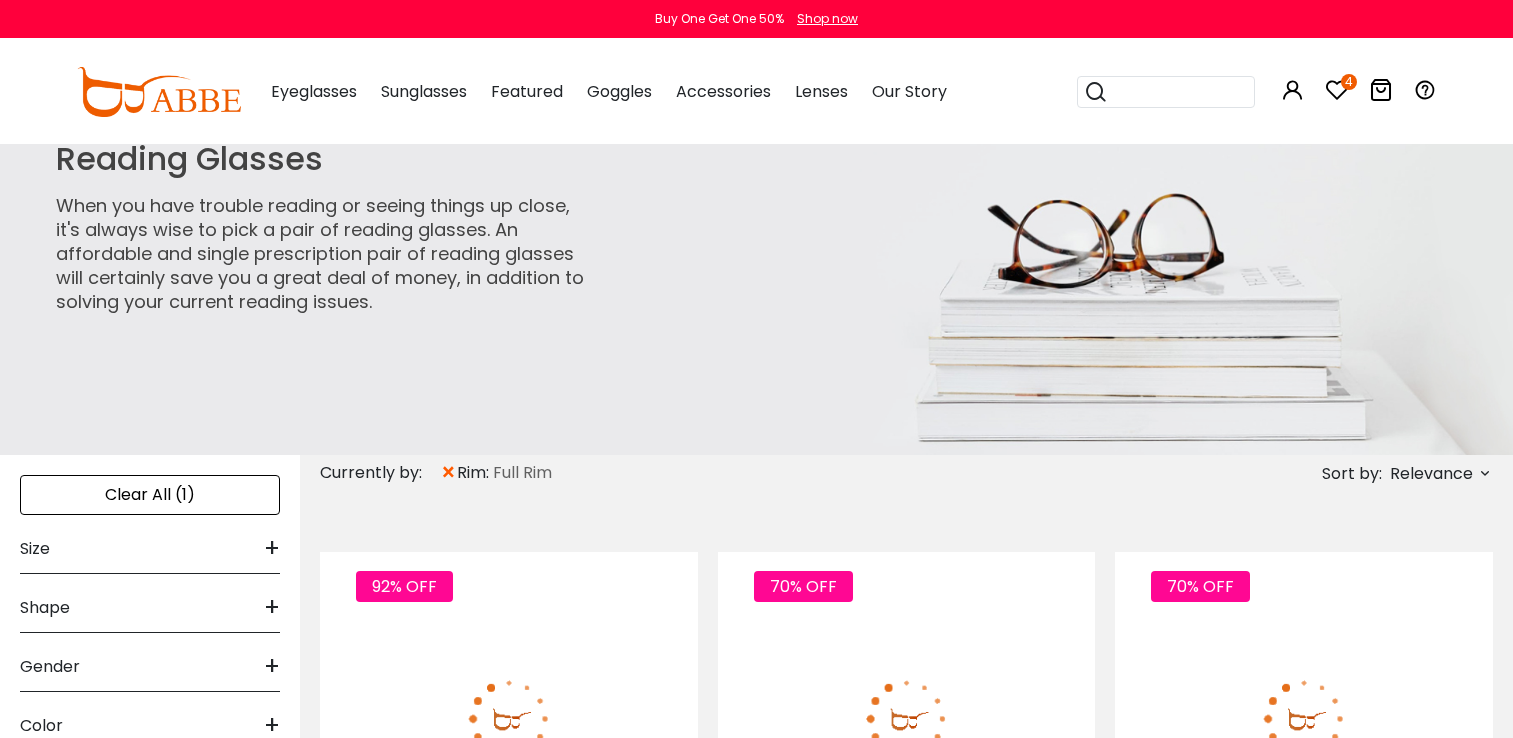 scroll, scrollTop: 0, scrollLeft: 0, axis: both 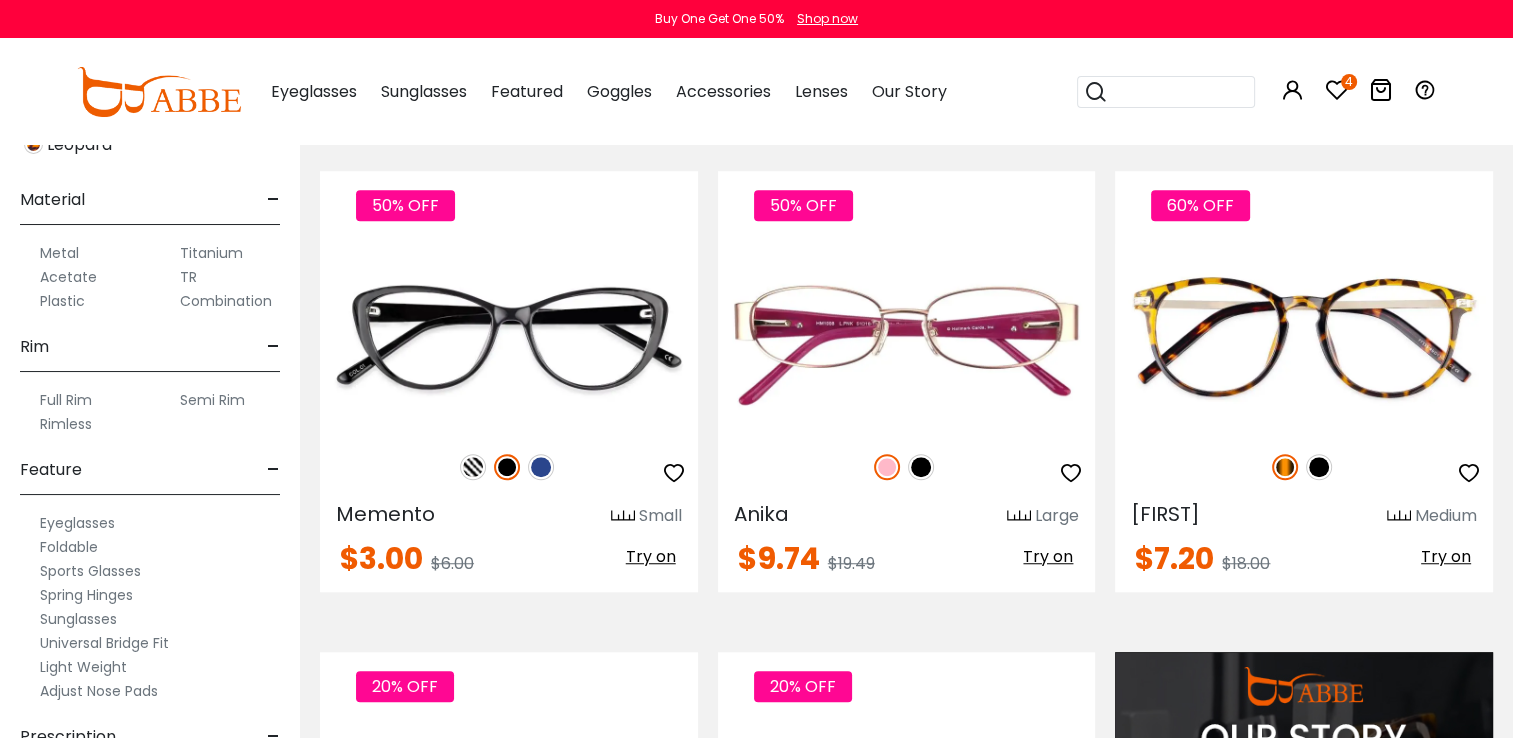 click on "Sunglasses" at bounding box center [78, 619] 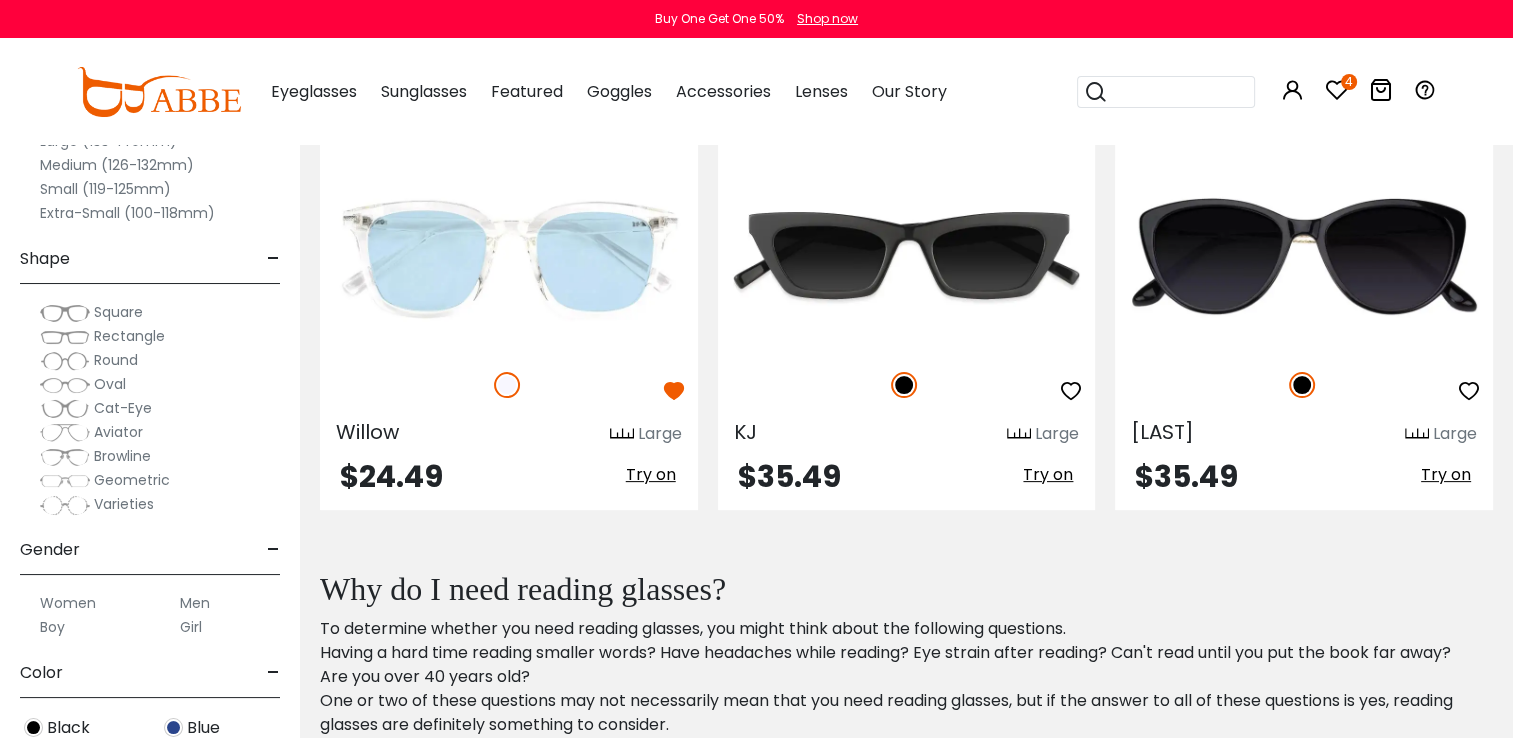 scroll, scrollTop: 0, scrollLeft: 0, axis: both 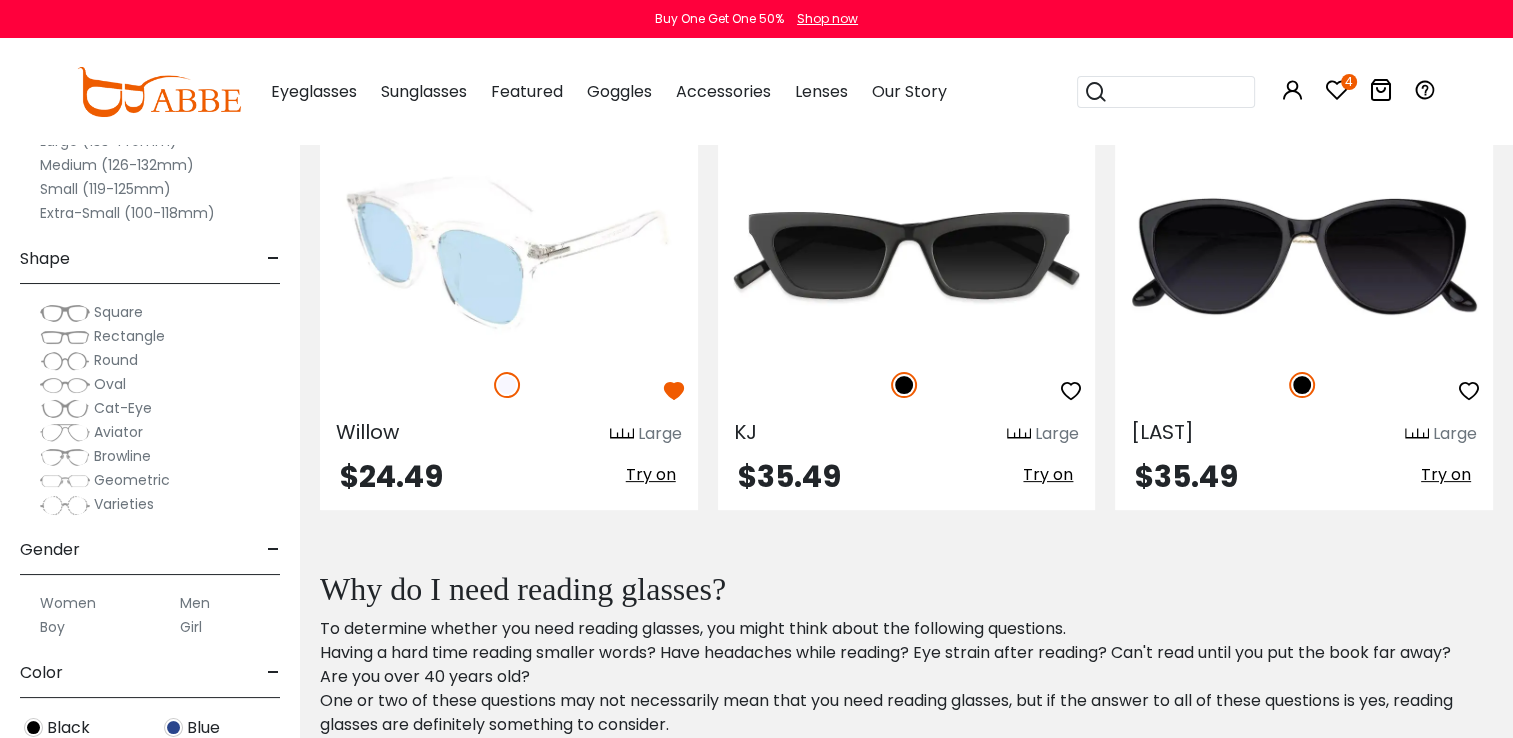click at bounding box center (509, 243) 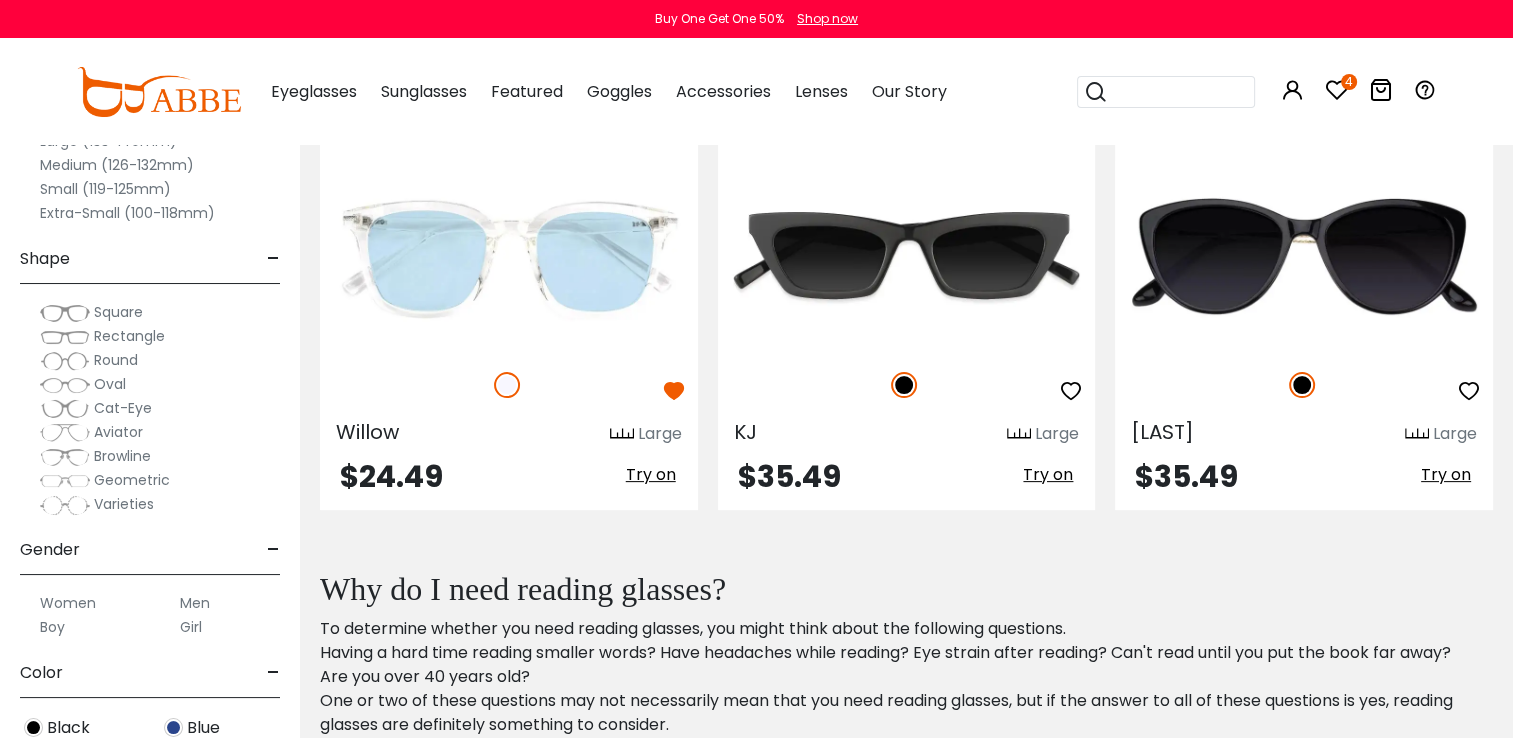 click on "4" at bounding box center [1349, 82] 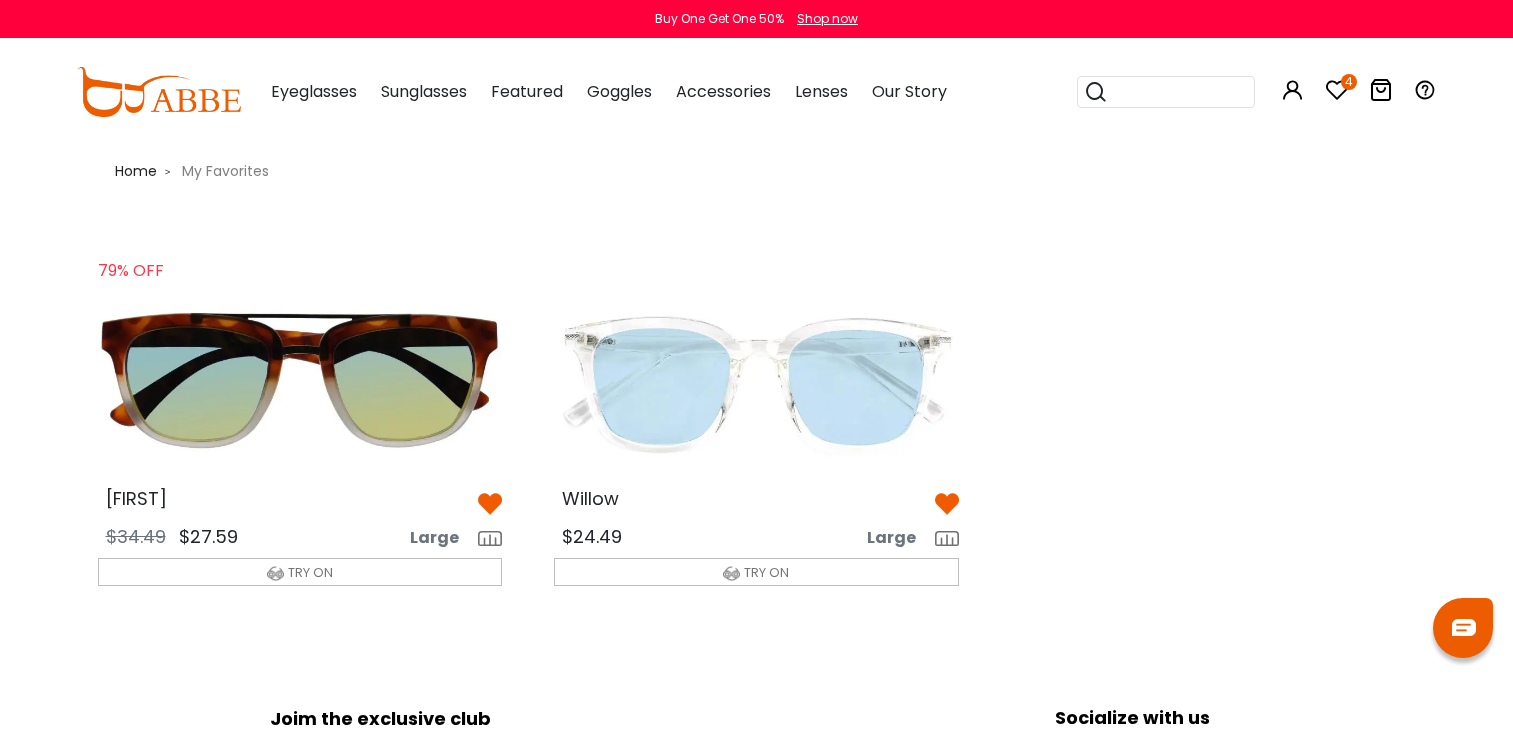 scroll, scrollTop: 0, scrollLeft: 0, axis: both 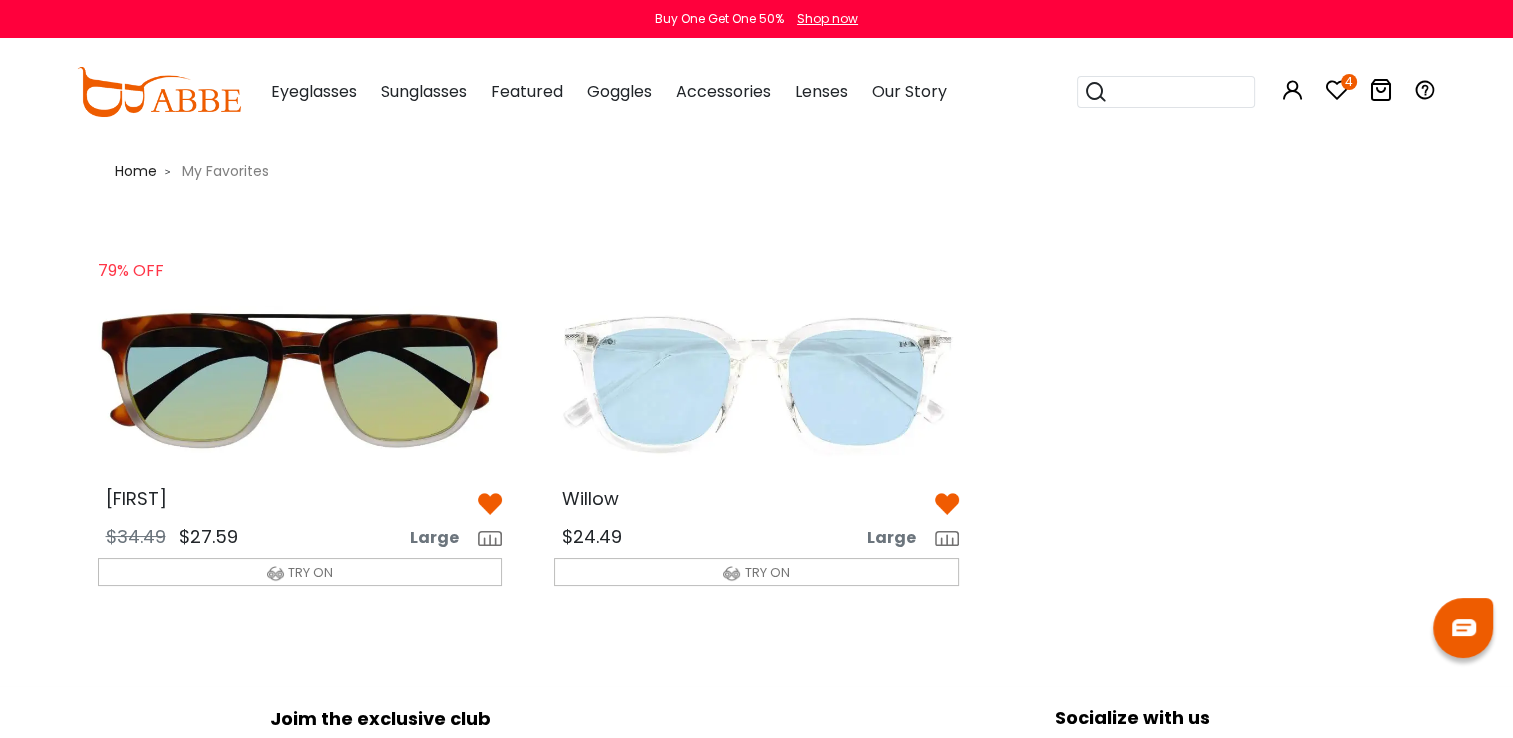 click at bounding box center (756, 380) 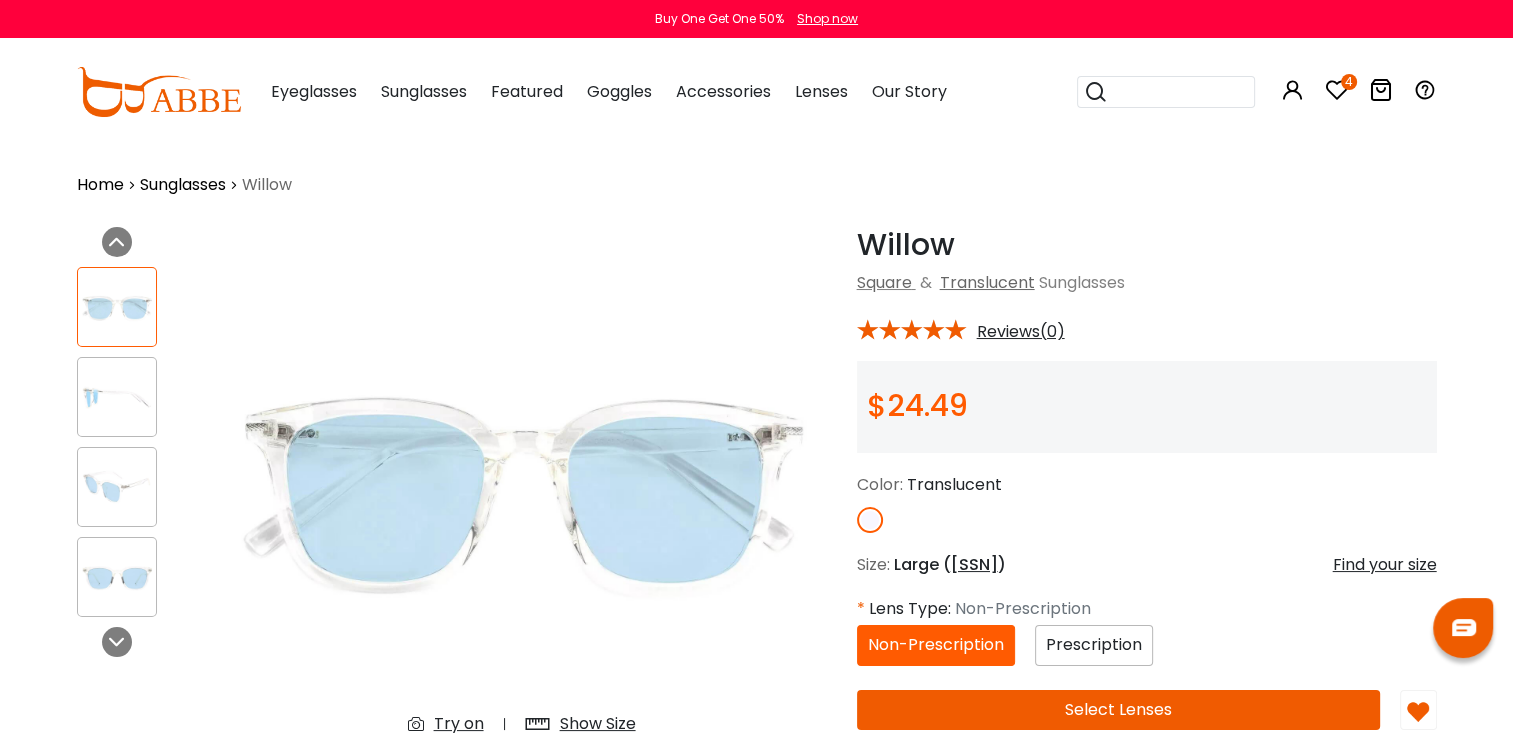 scroll, scrollTop: 0, scrollLeft: 0, axis: both 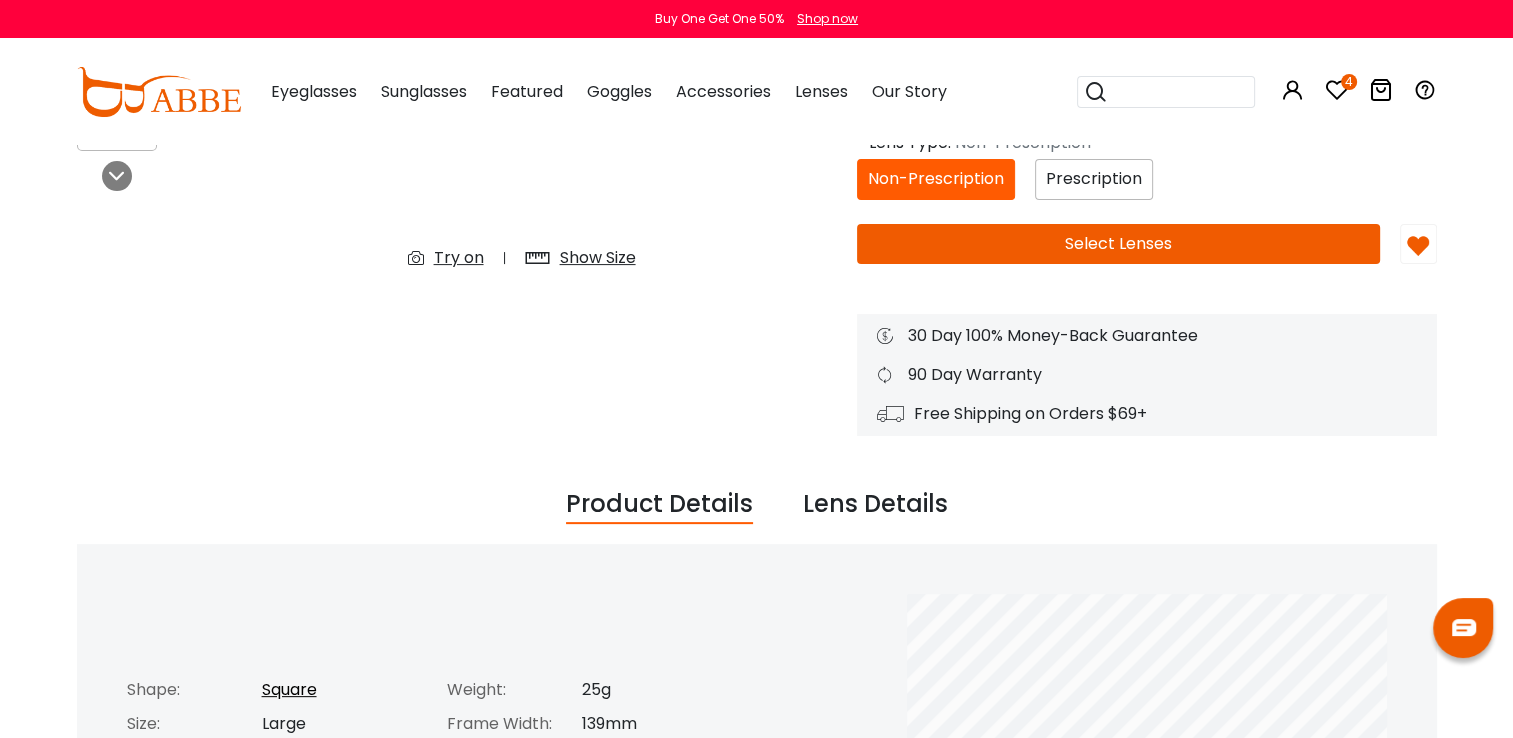 click on "Non-Prescription" at bounding box center (936, 178) 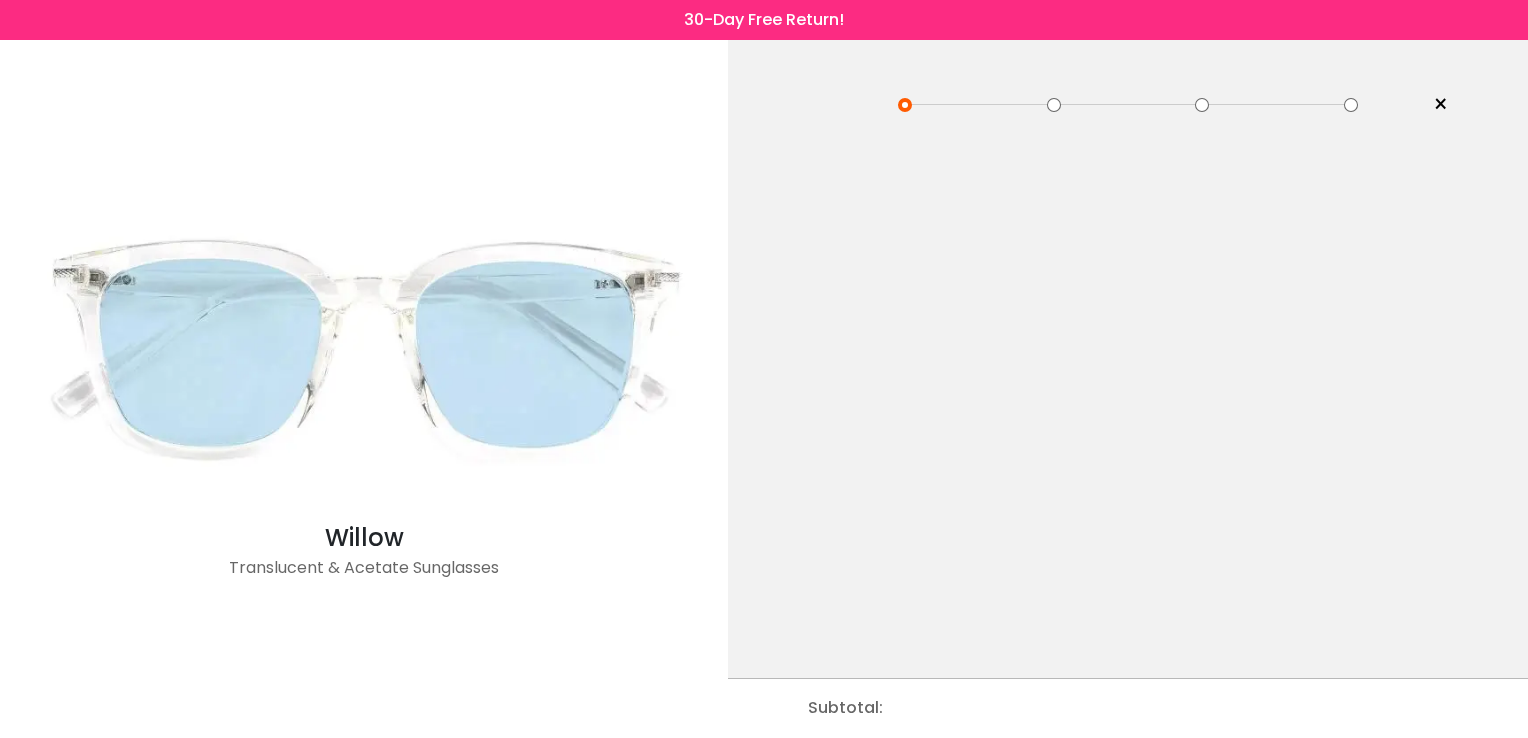 scroll, scrollTop: 0, scrollLeft: 0, axis: both 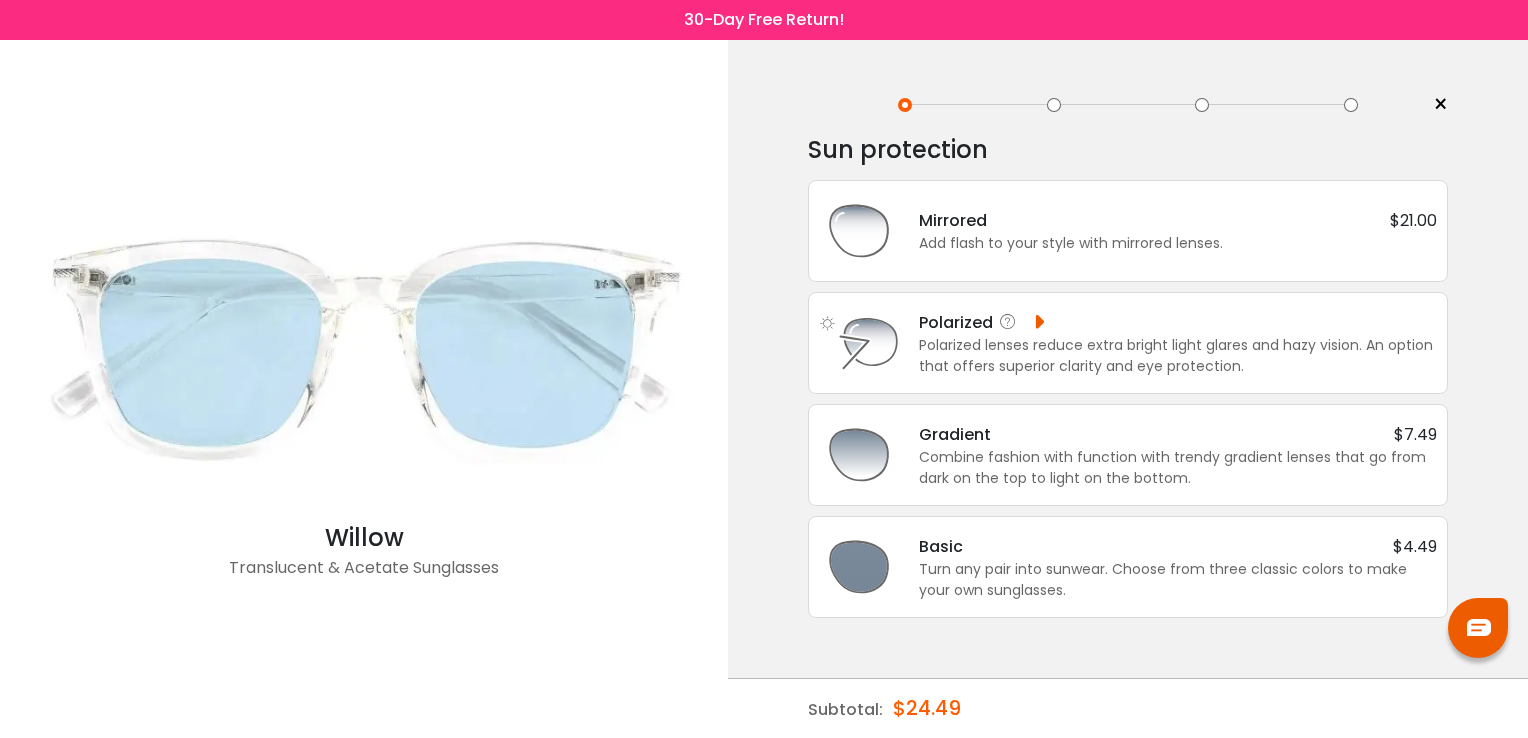 click at bounding box center (859, 343) 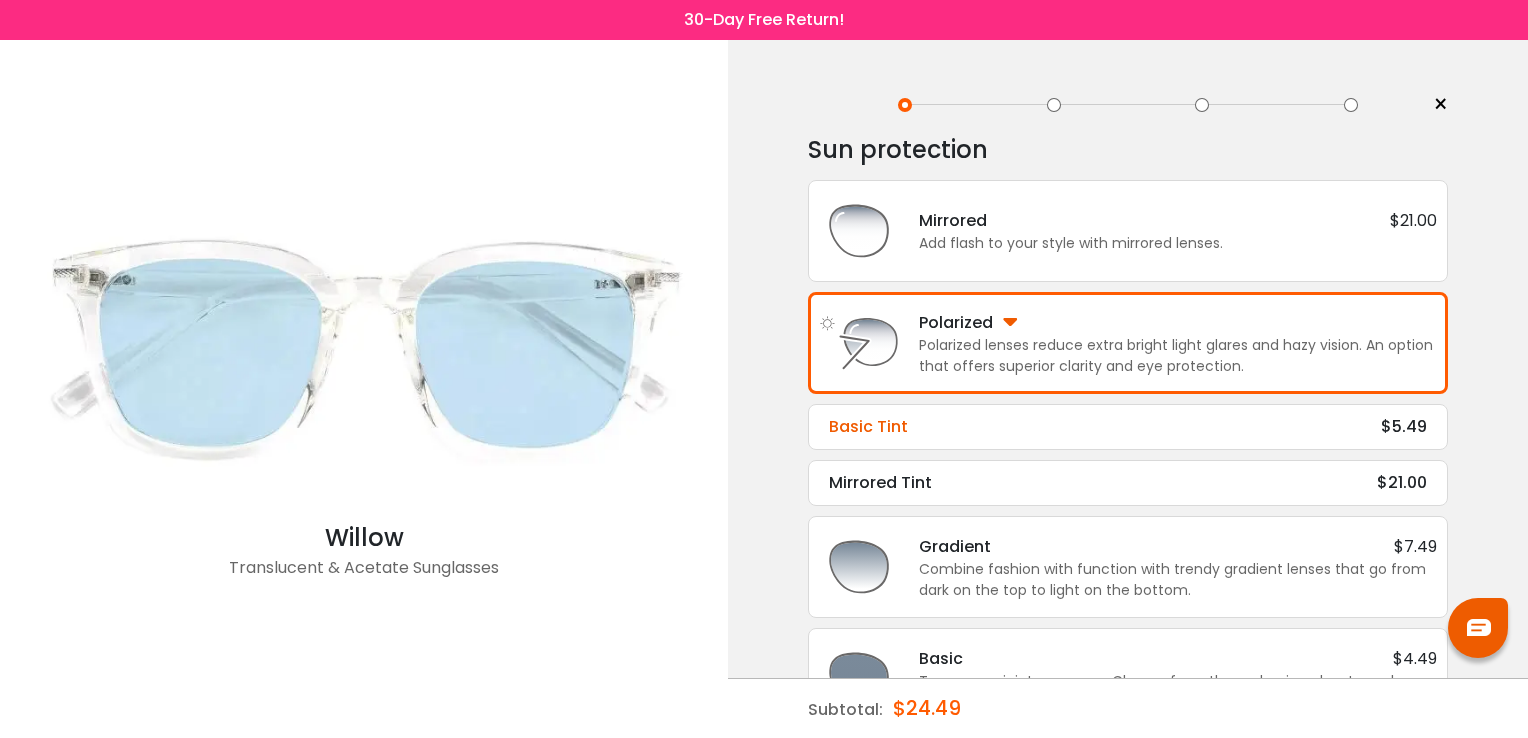 click on "Basic Tint
$5.49" at bounding box center (1128, 427) 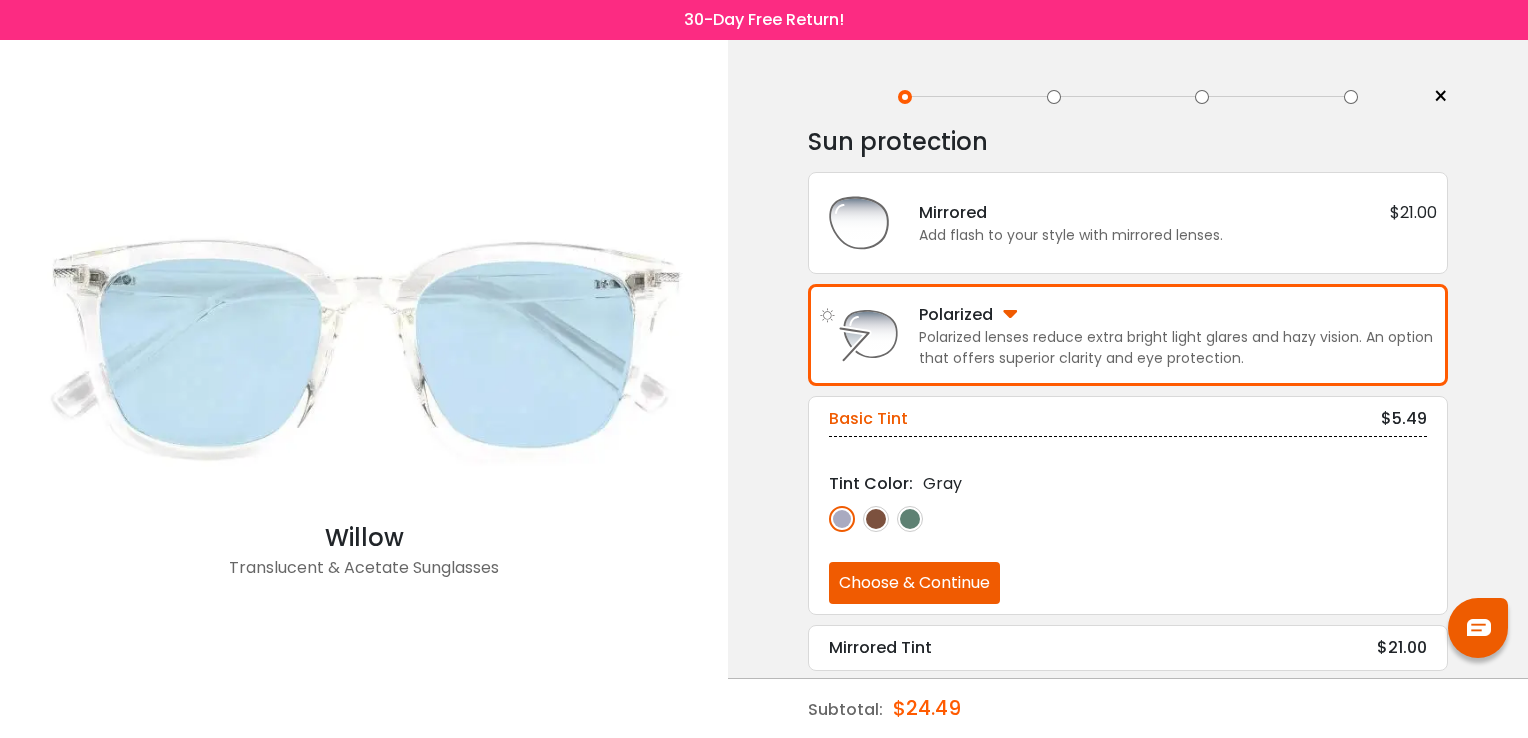 scroll, scrollTop: 8, scrollLeft: 0, axis: vertical 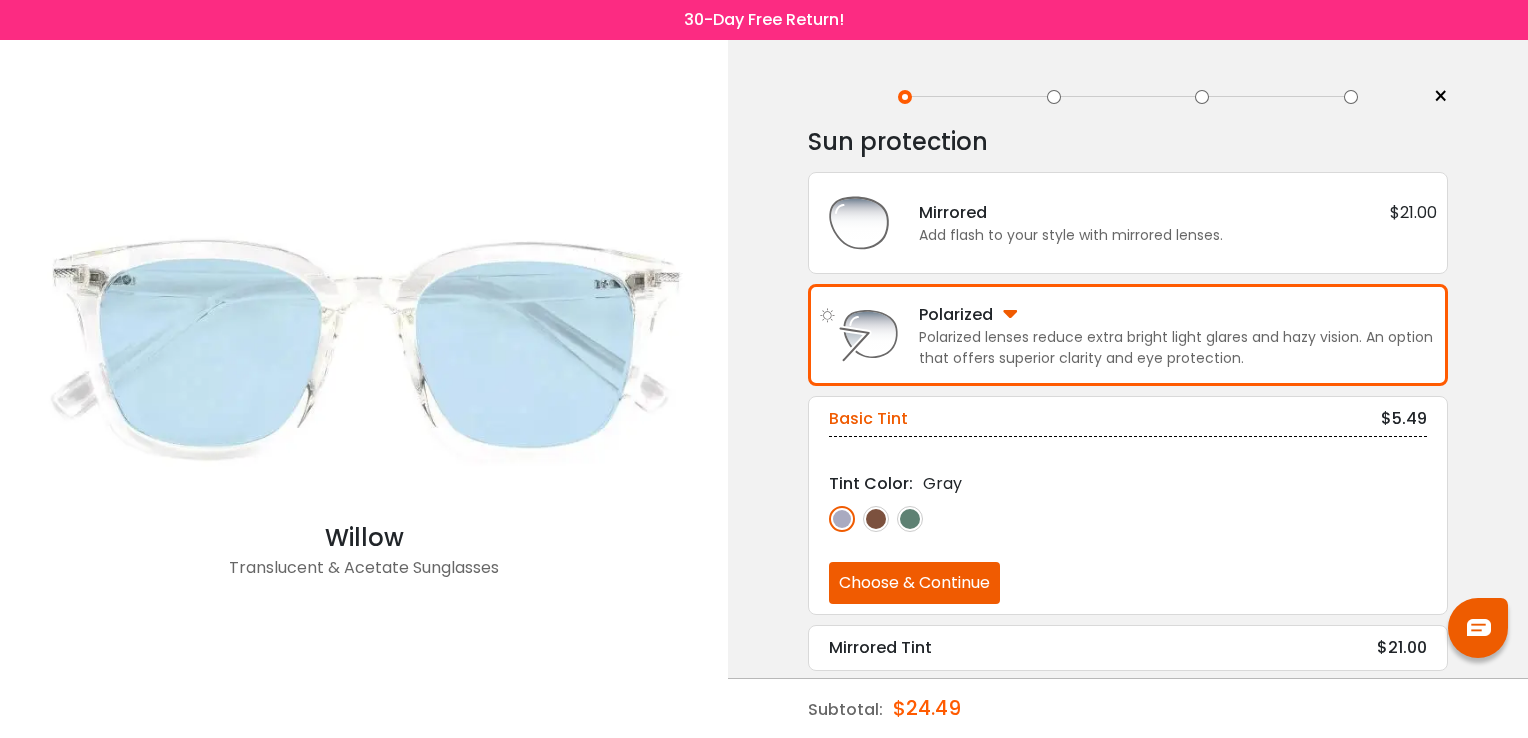 click at bounding box center (876, 519) 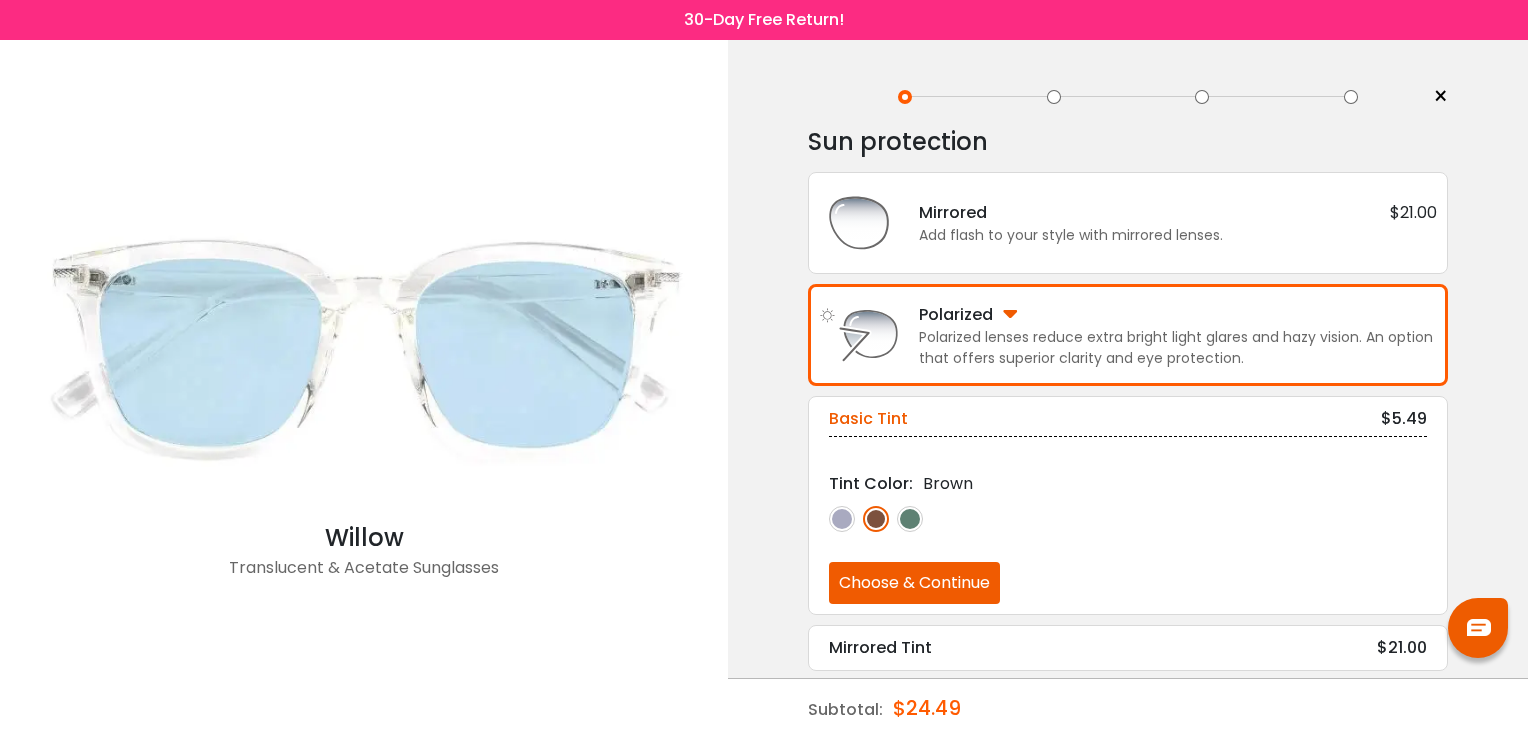 click at bounding box center [910, 519] 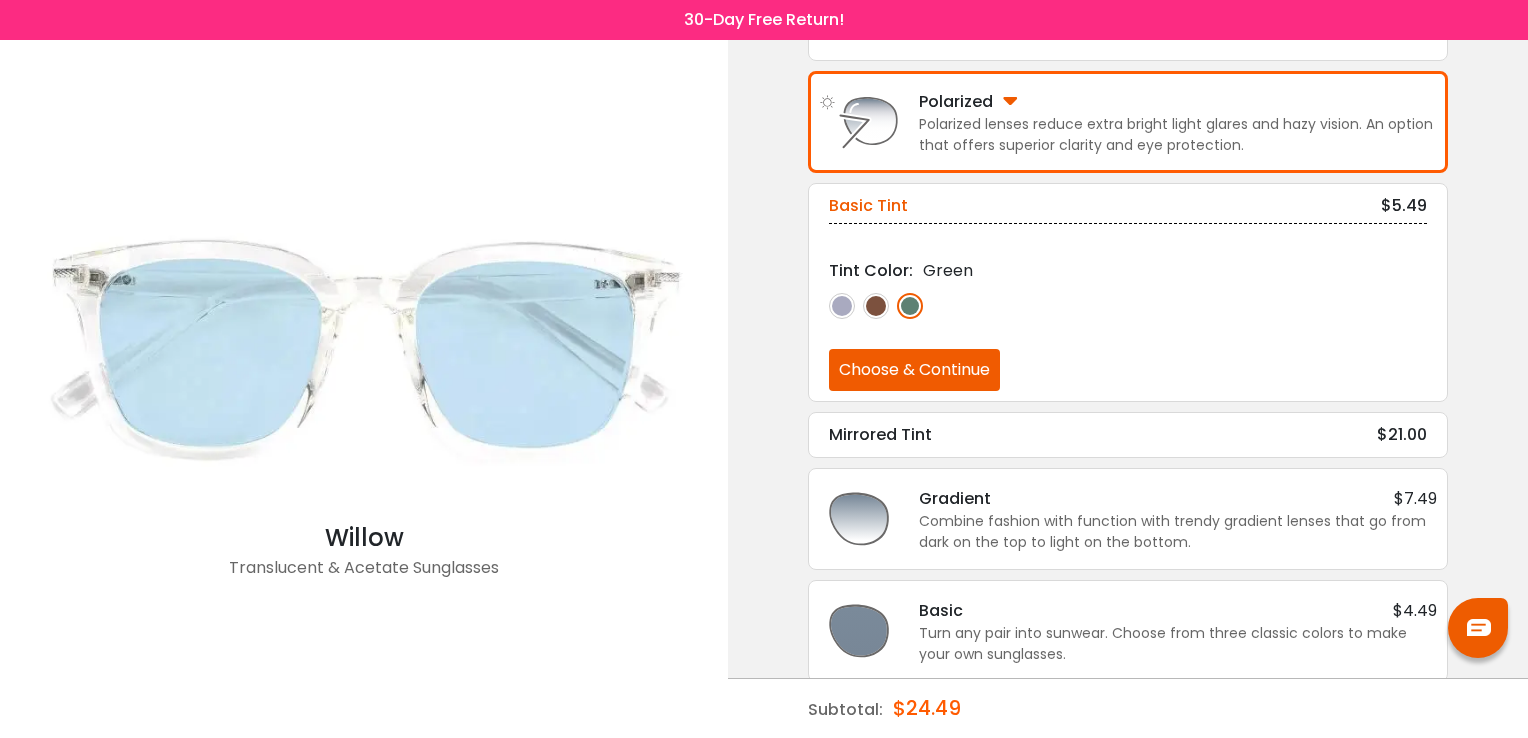 scroll, scrollTop: 241, scrollLeft: 0, axis: vertical 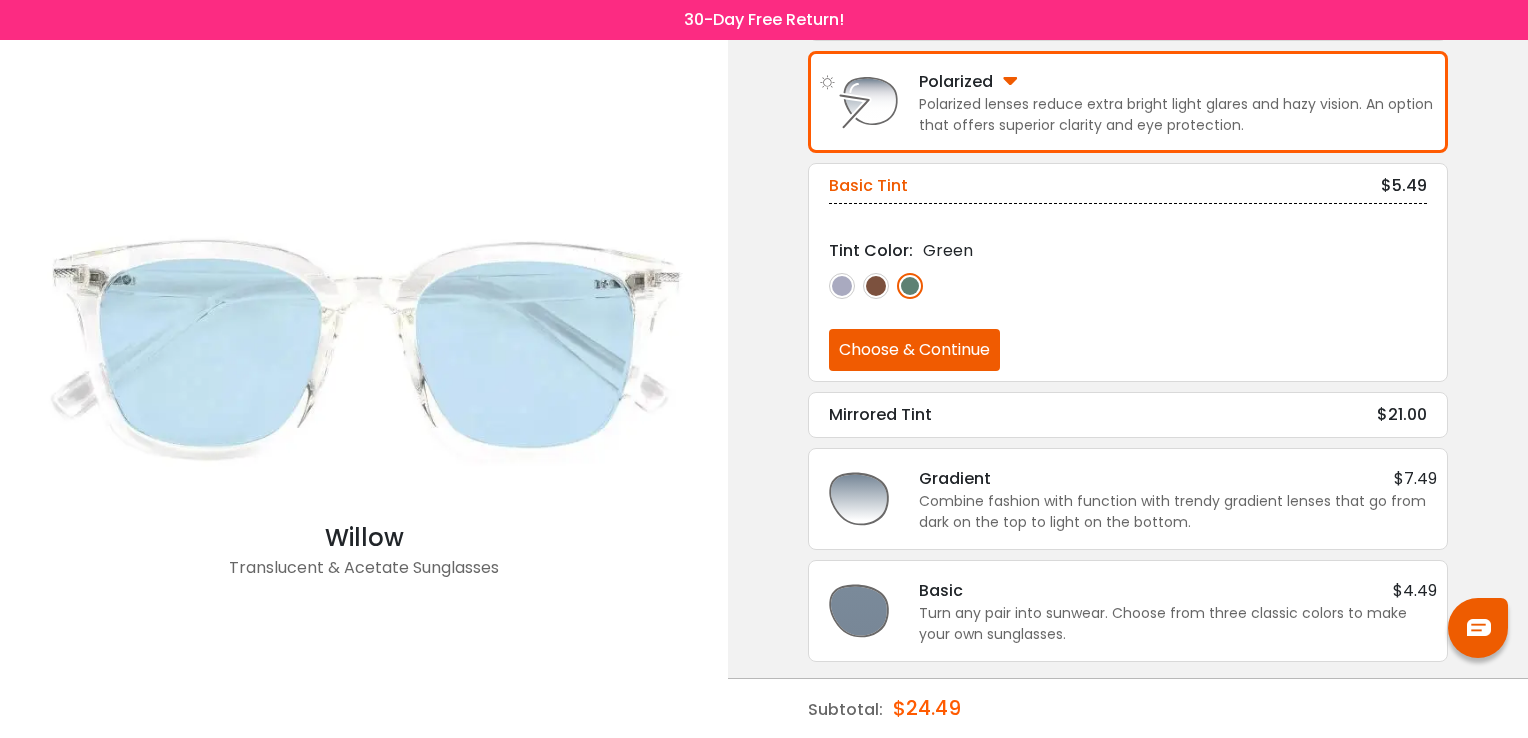 click at bounding box center [842, 286] 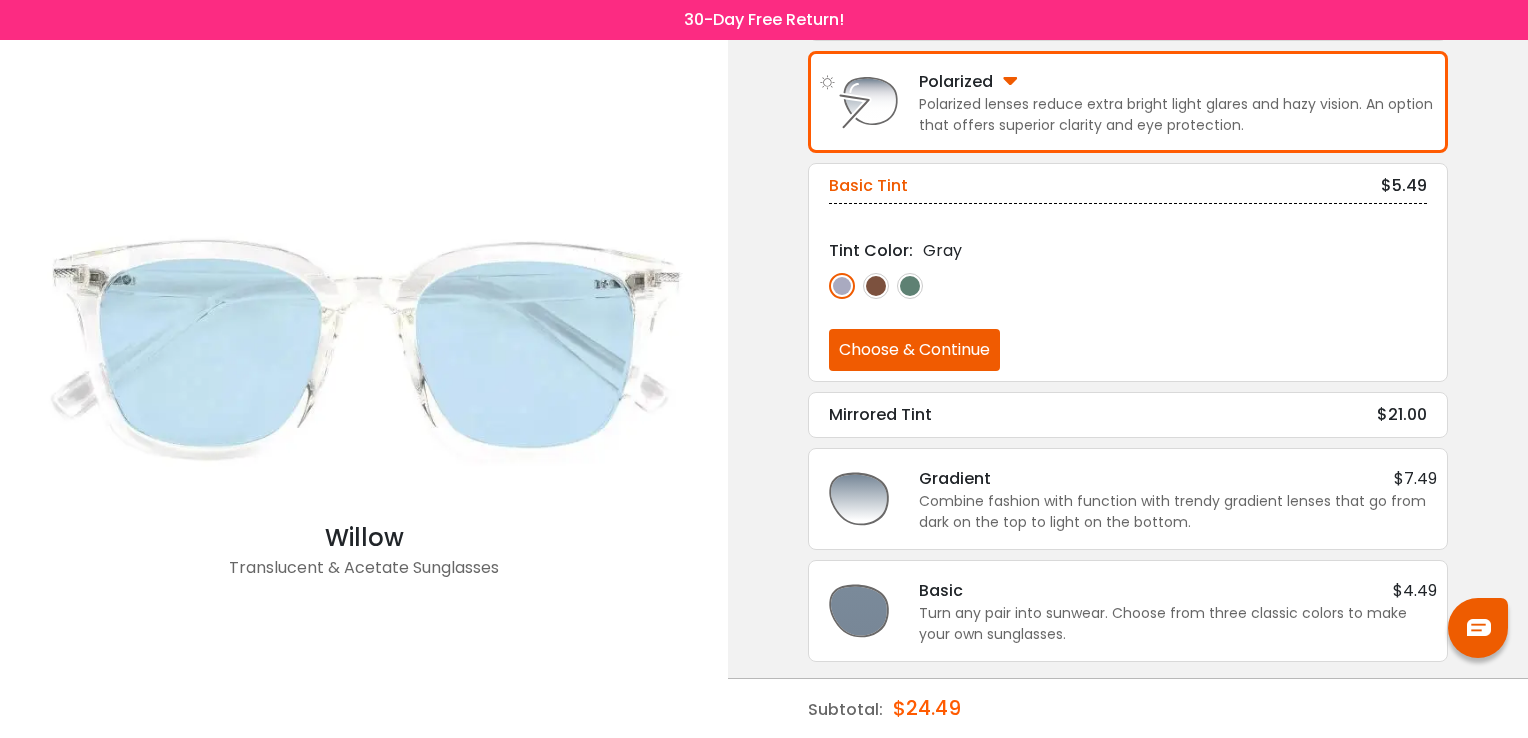 click on "Choose & Continue" at bounding box center (914, 350) 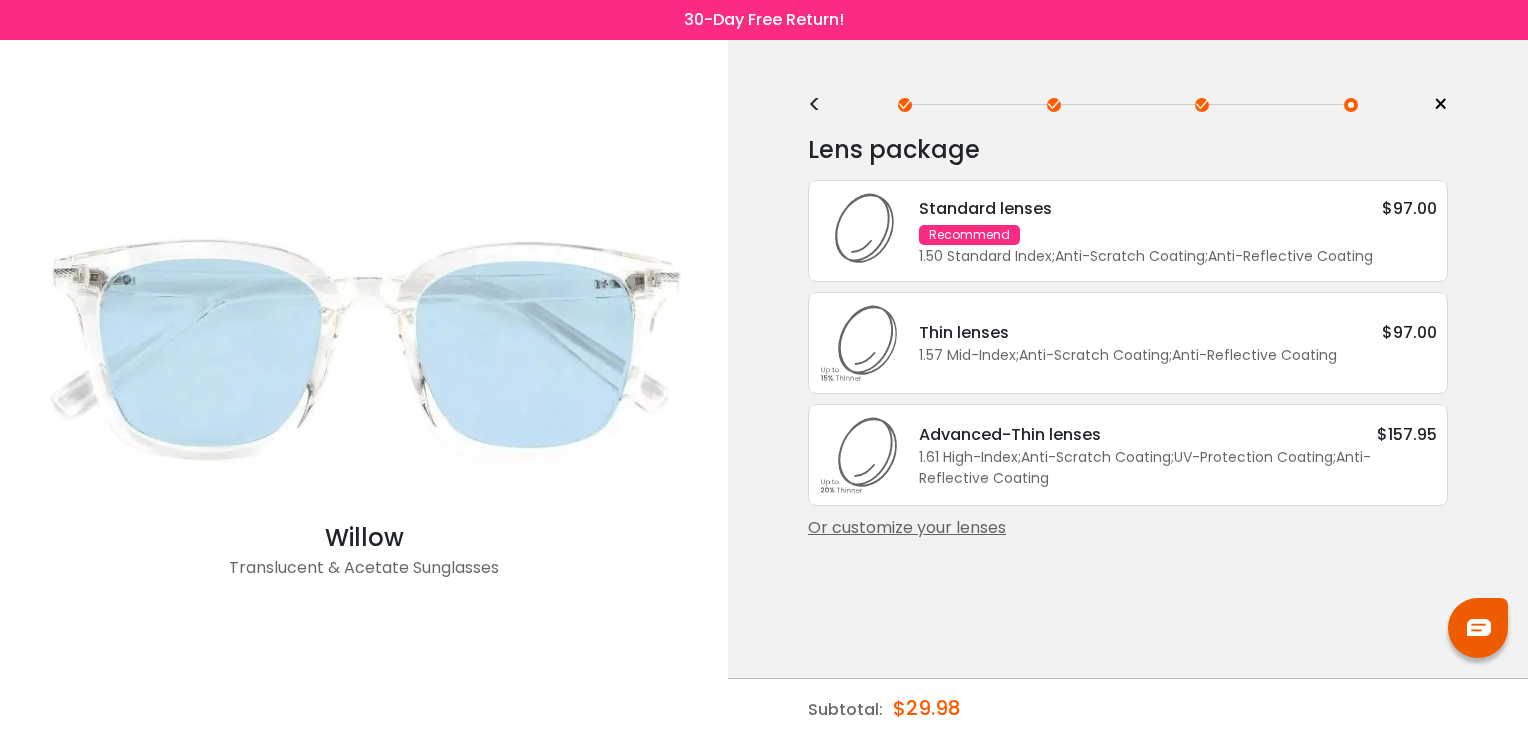 scroll, scrollTop: 0, scrollLeft: 0, axis: both 